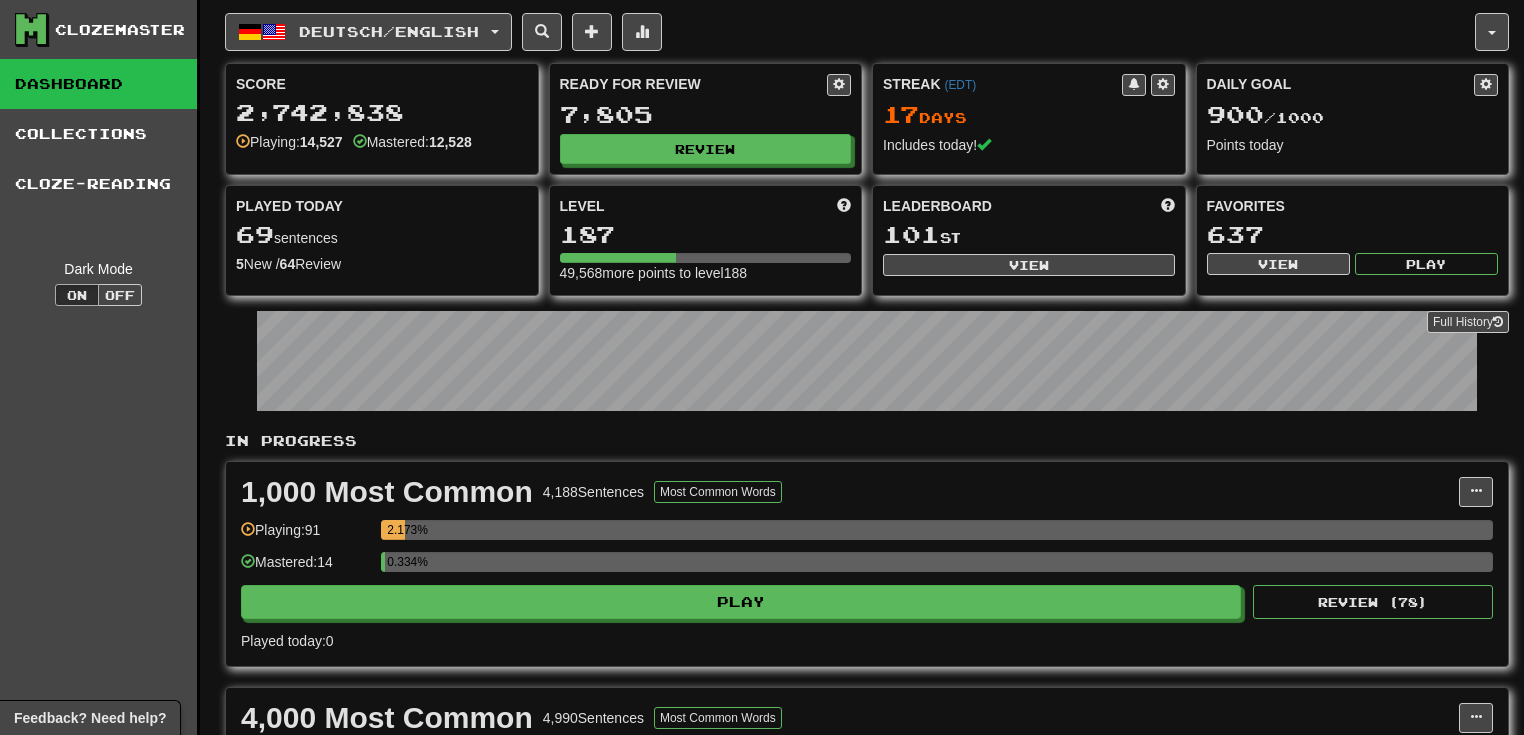 scroll, scrollTop: 0, scrollLeft: 0, axis: both 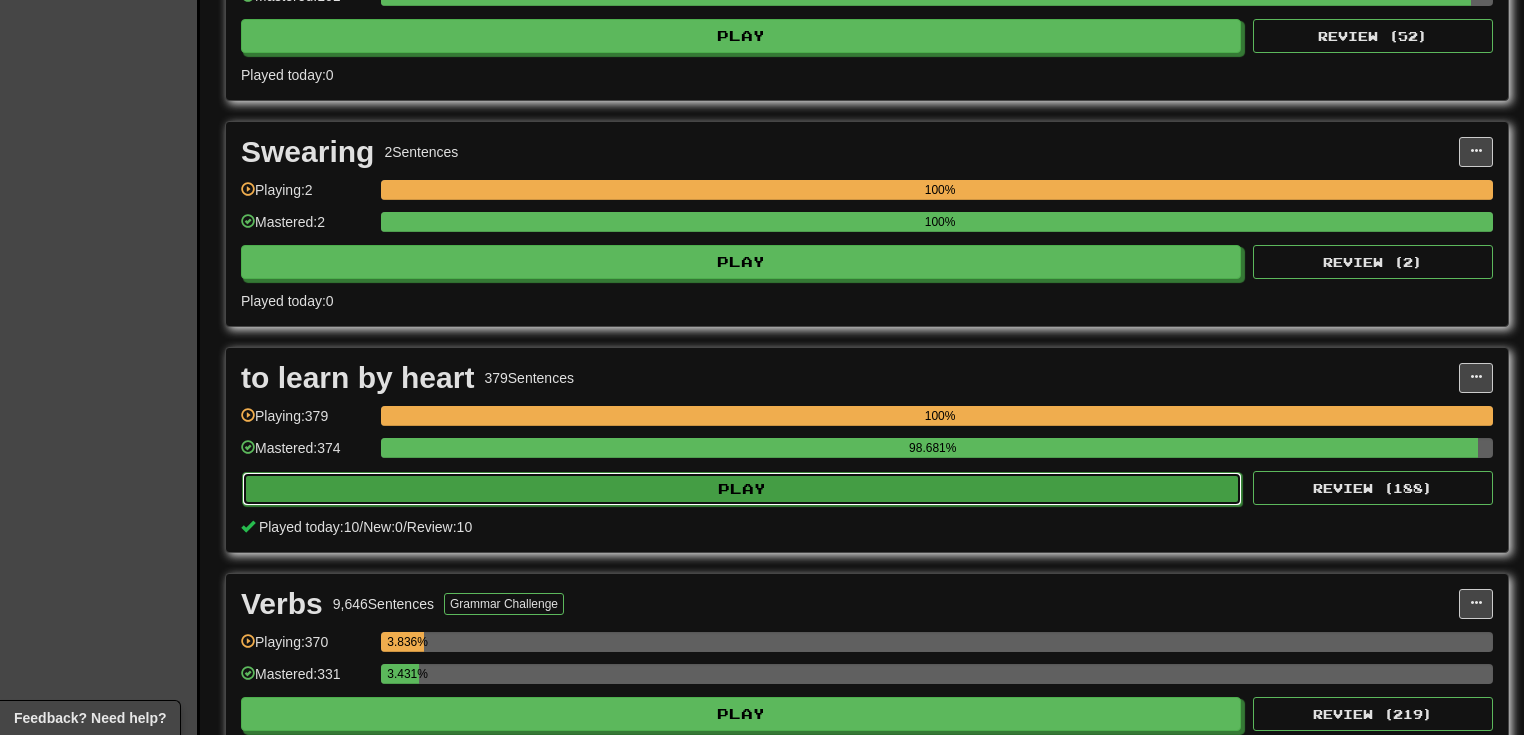 click on "Play" at bounding box center [742, 489] 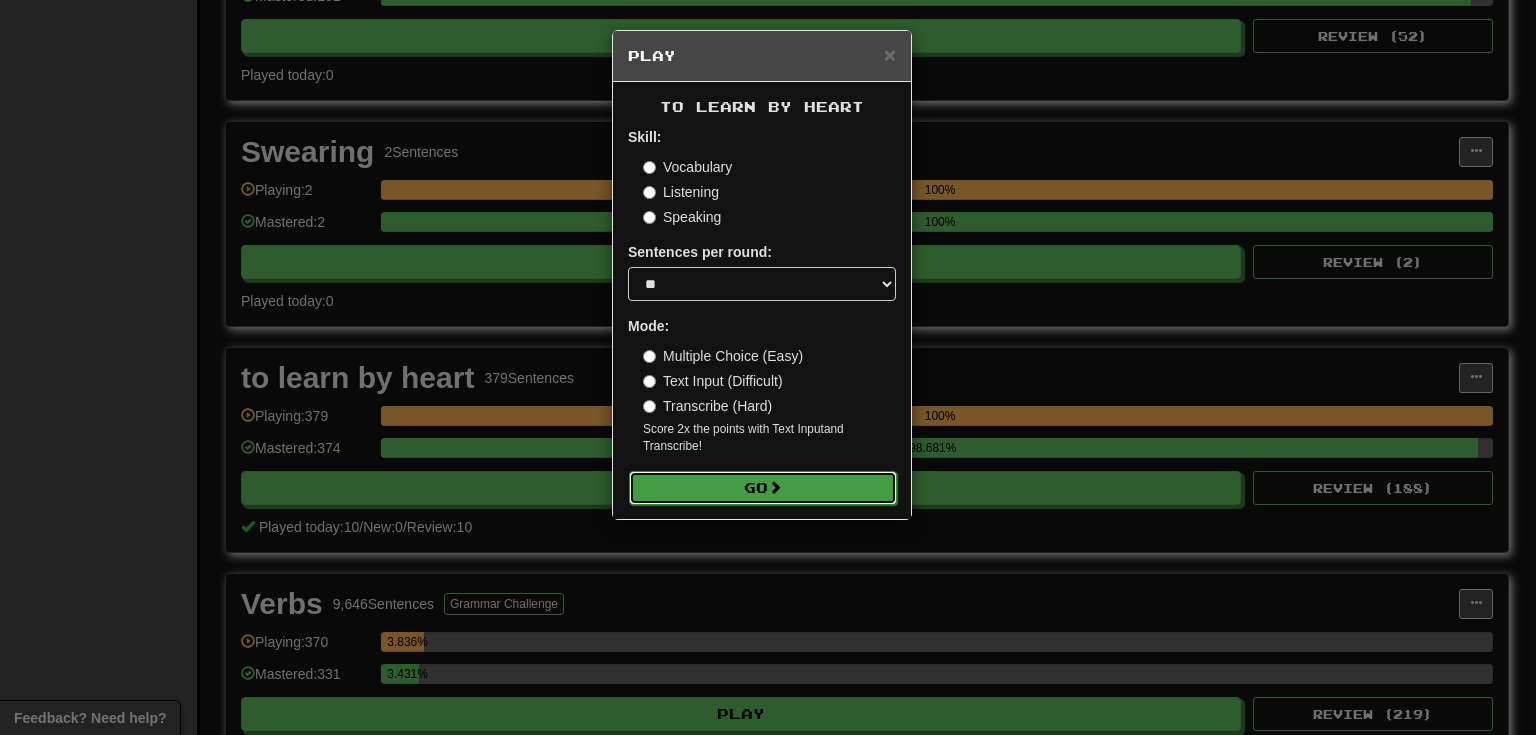 click on "Go" at bounding box center [763, 488] 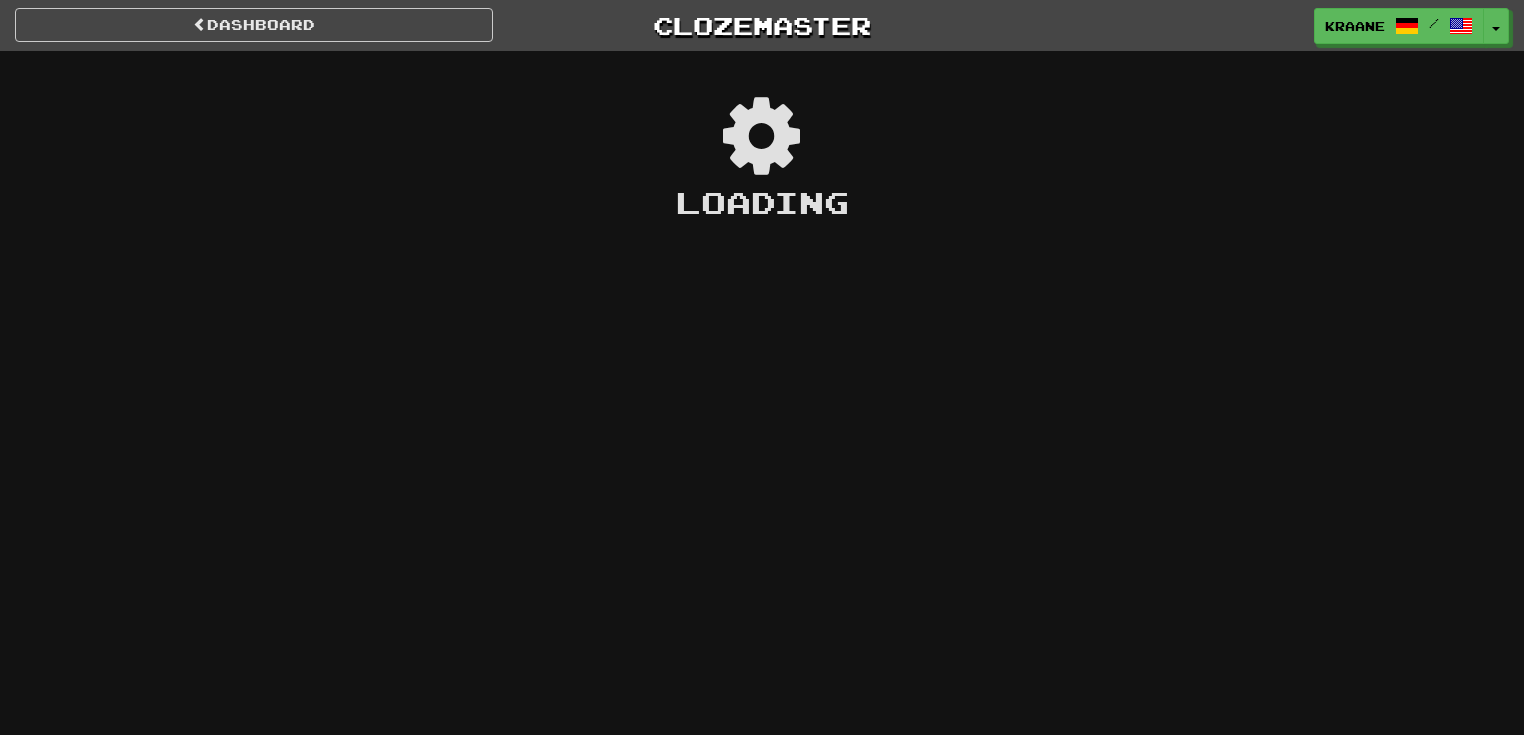 scroll, scrollTop: 0, scrollLeft: 0, axis: both 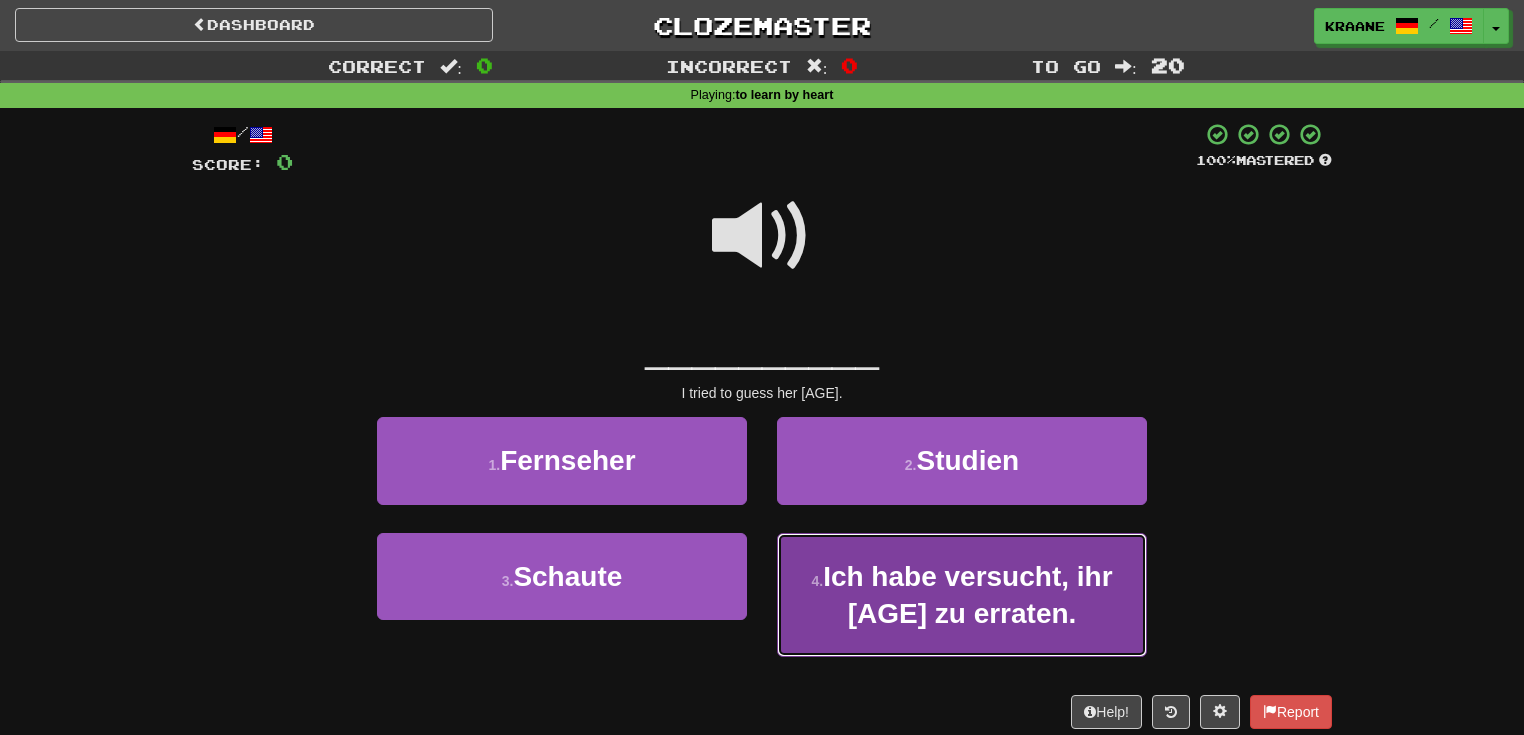 click on "Ich habe versucht, ihr Alter zu erraten." at bounding box center (967, 595) 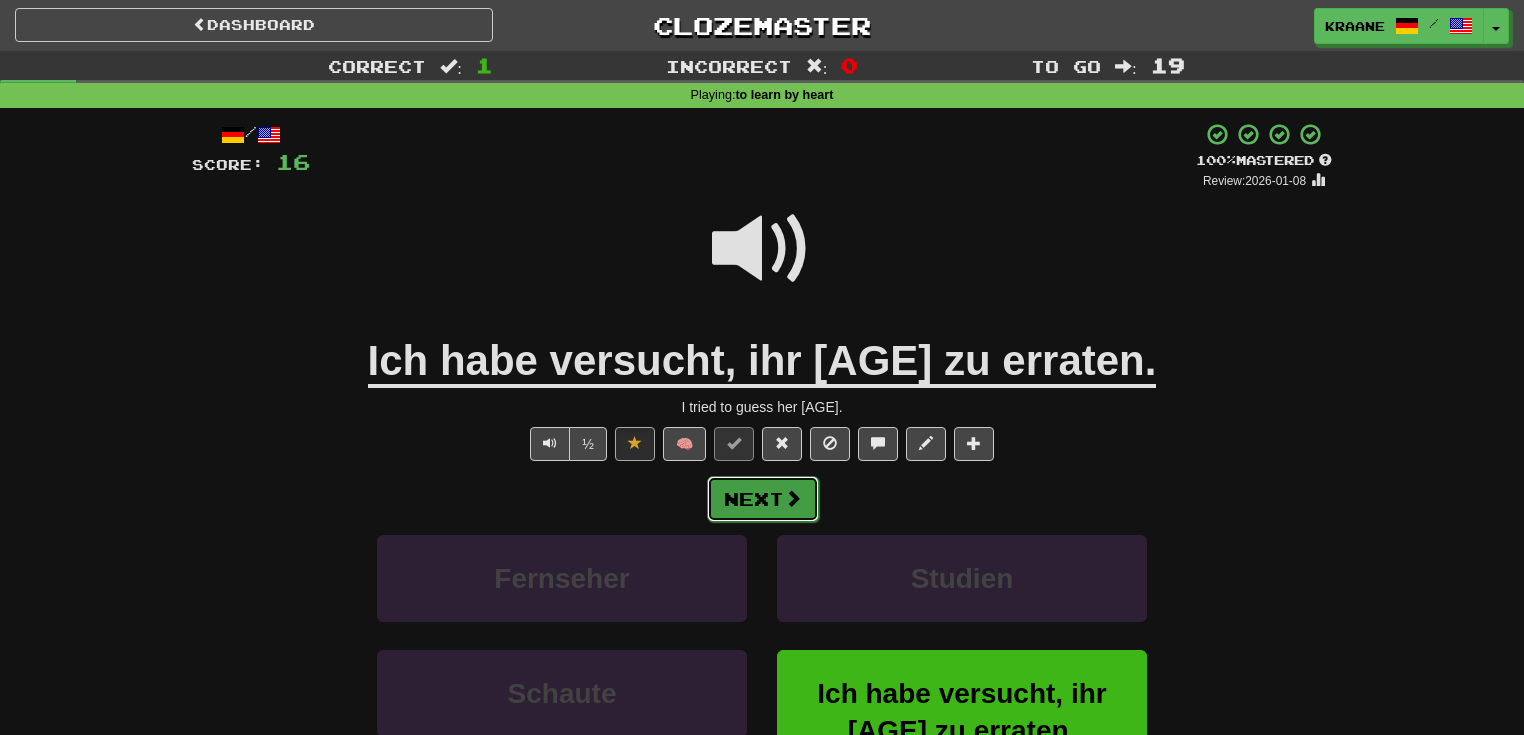 click at bounding box center [793, 498] 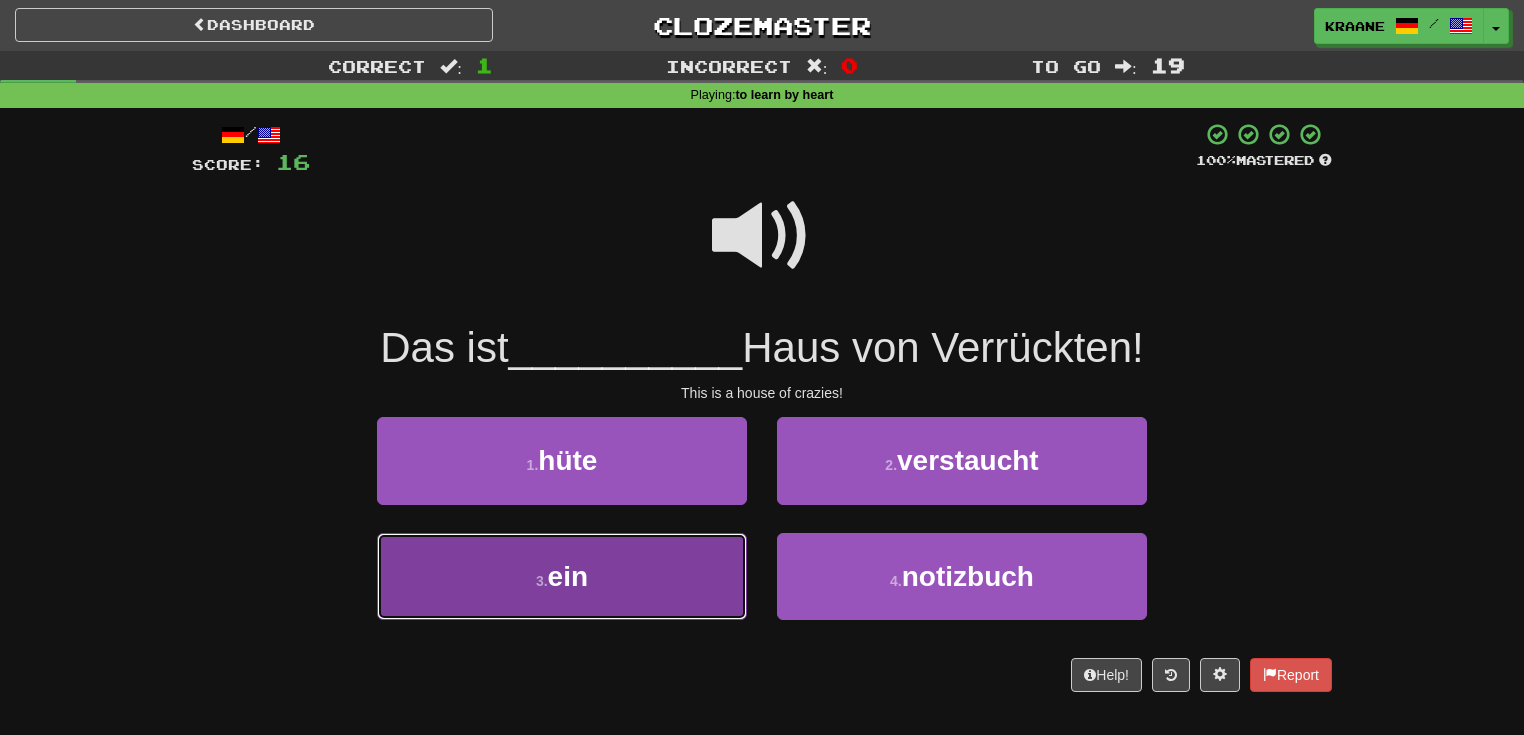 click on "3 .  ein" at bounding box center [562, 576] 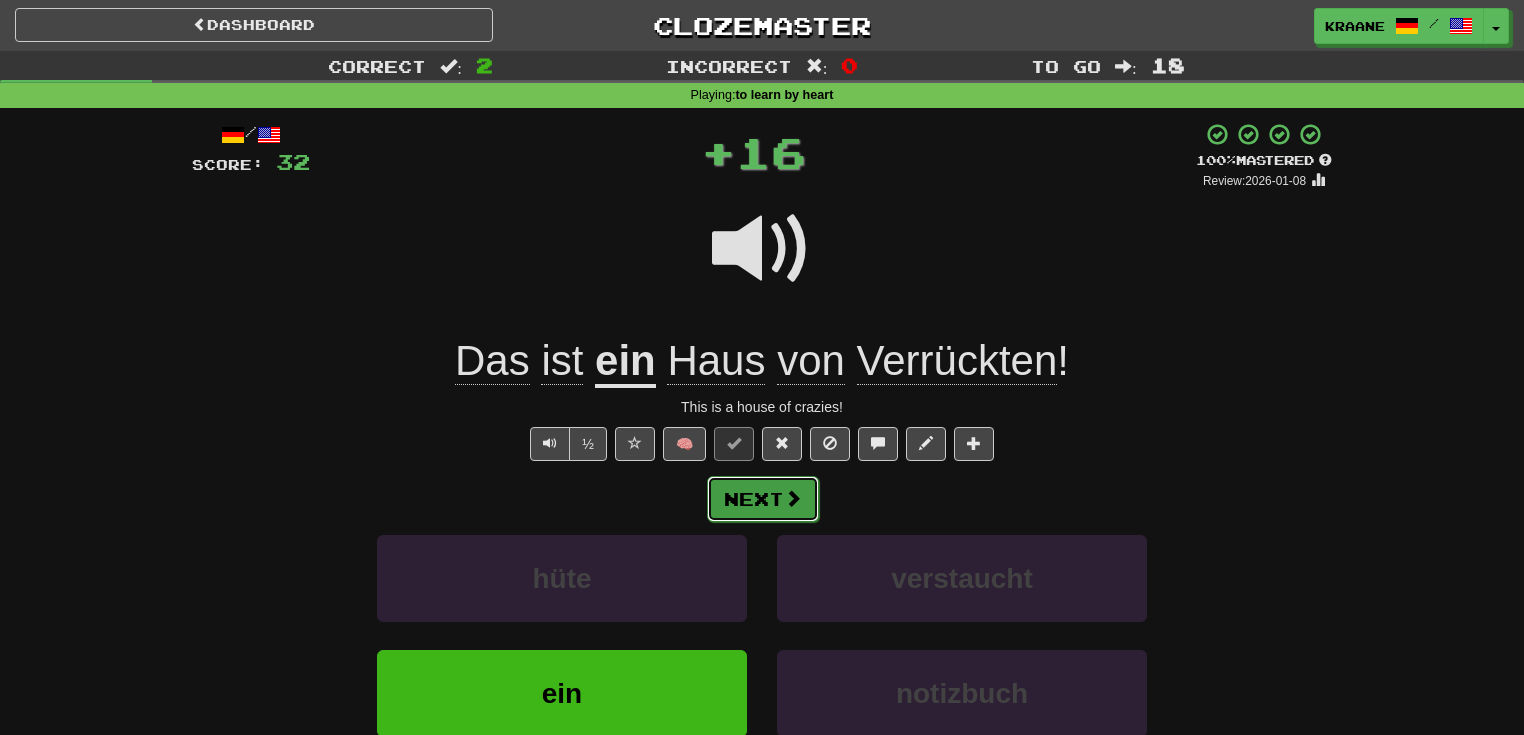 click on "Next" at bounding box center [763, 499] 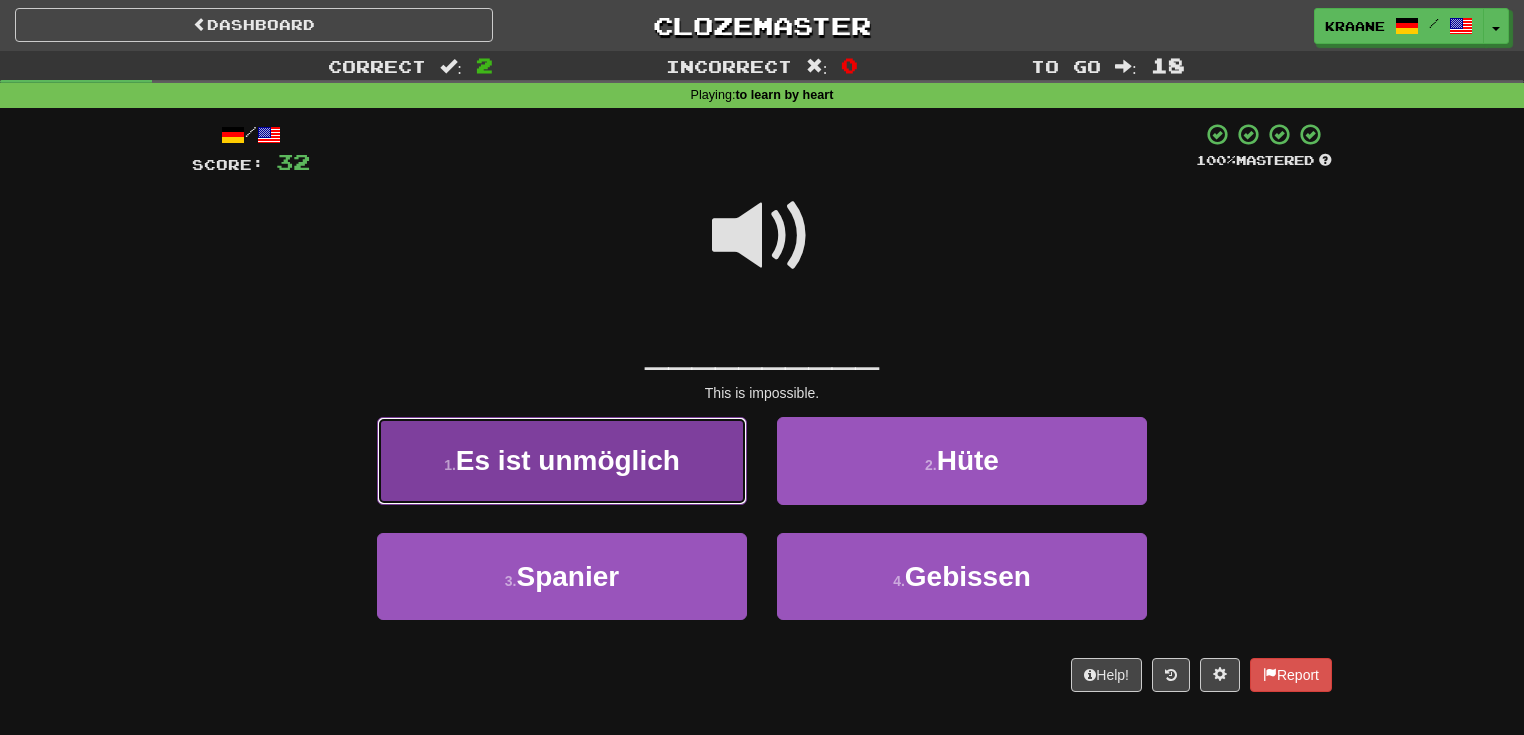 click on "1 .  Es ist unmöglich" at bounding box center [562, 460] 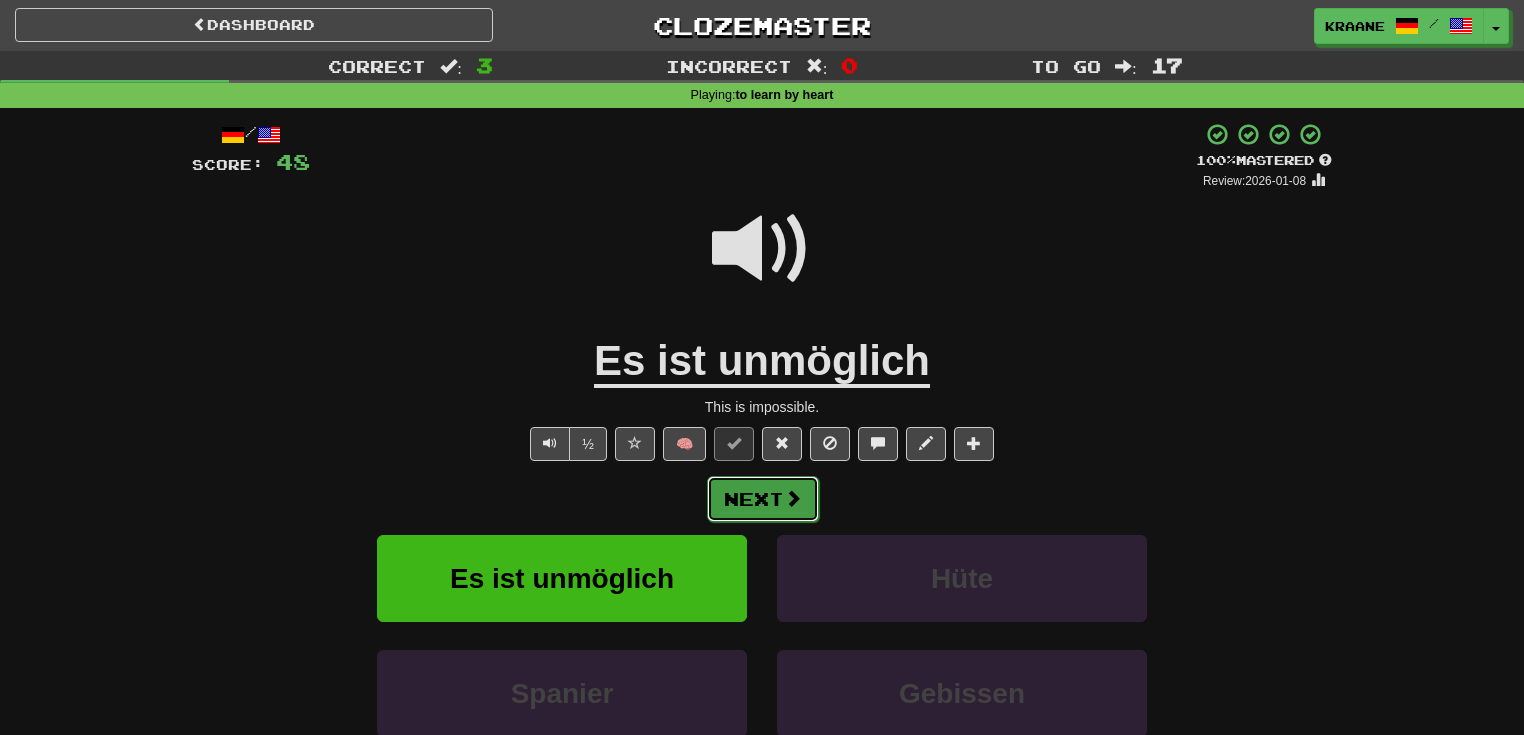 click on "Next" at bounding box center [763, 499] 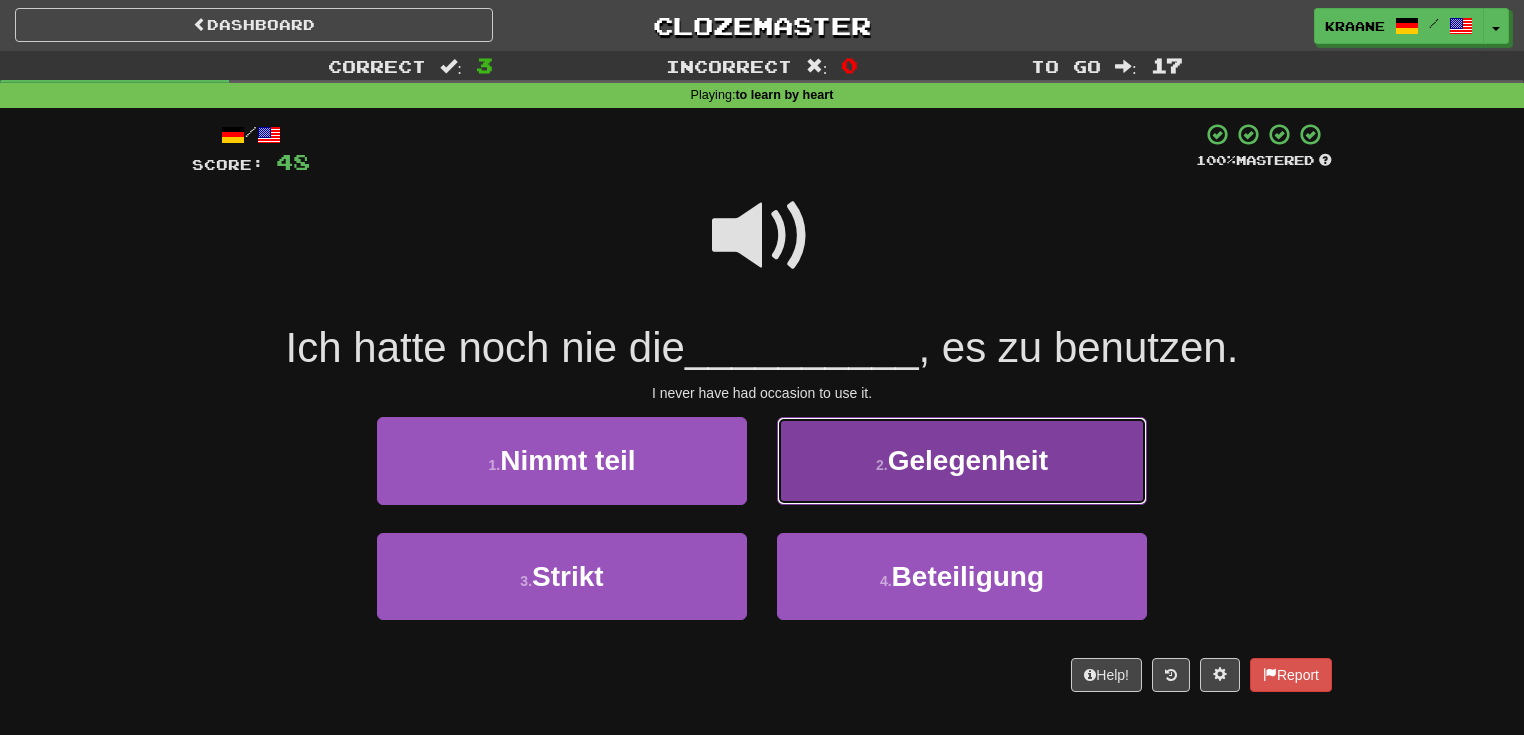 click on "2 .  Gelegenheit" at bounding box center (962, 460) 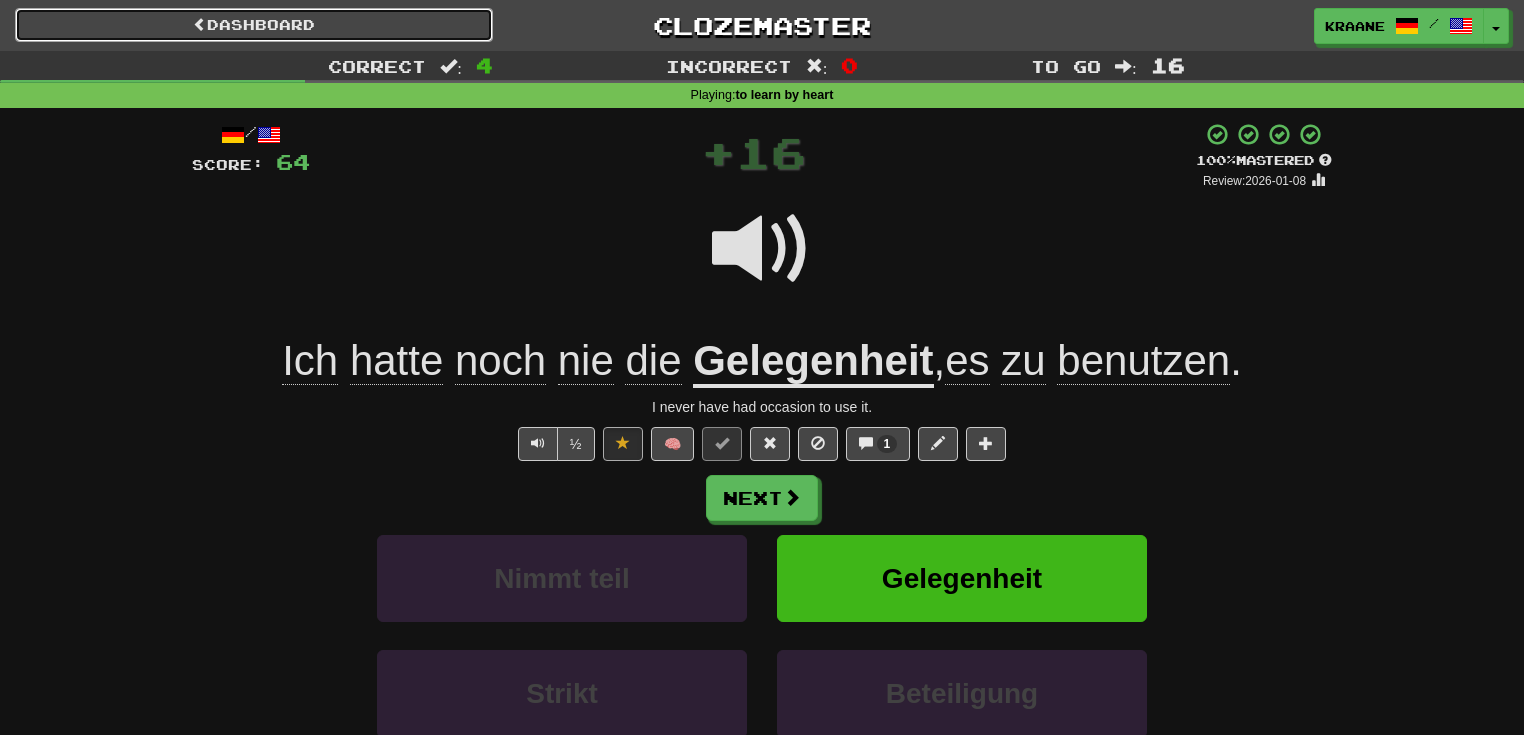 click on "Dashboard" at bounding box center (254, 25) 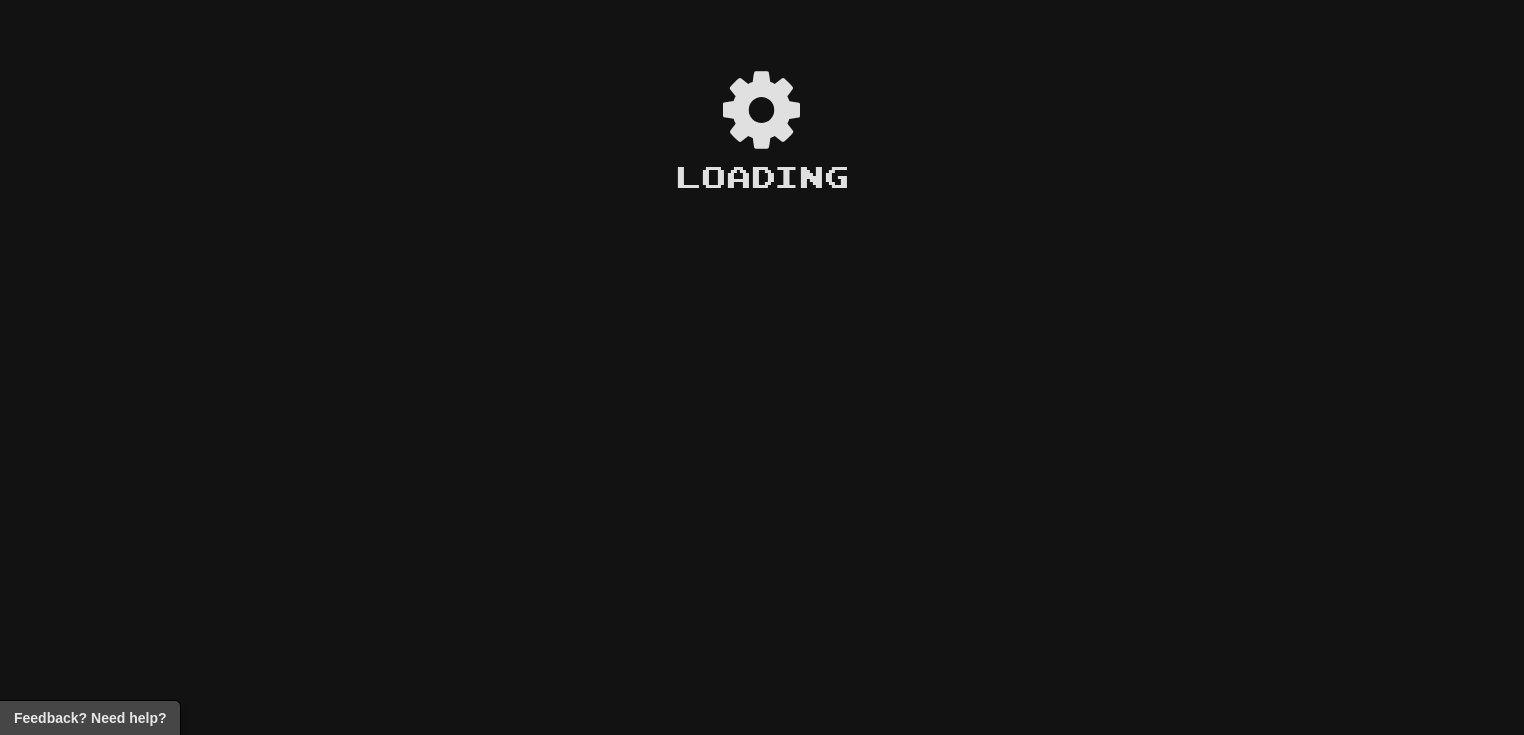 scroll, scrollTop: 0, scrollLeft: 0, axis: both 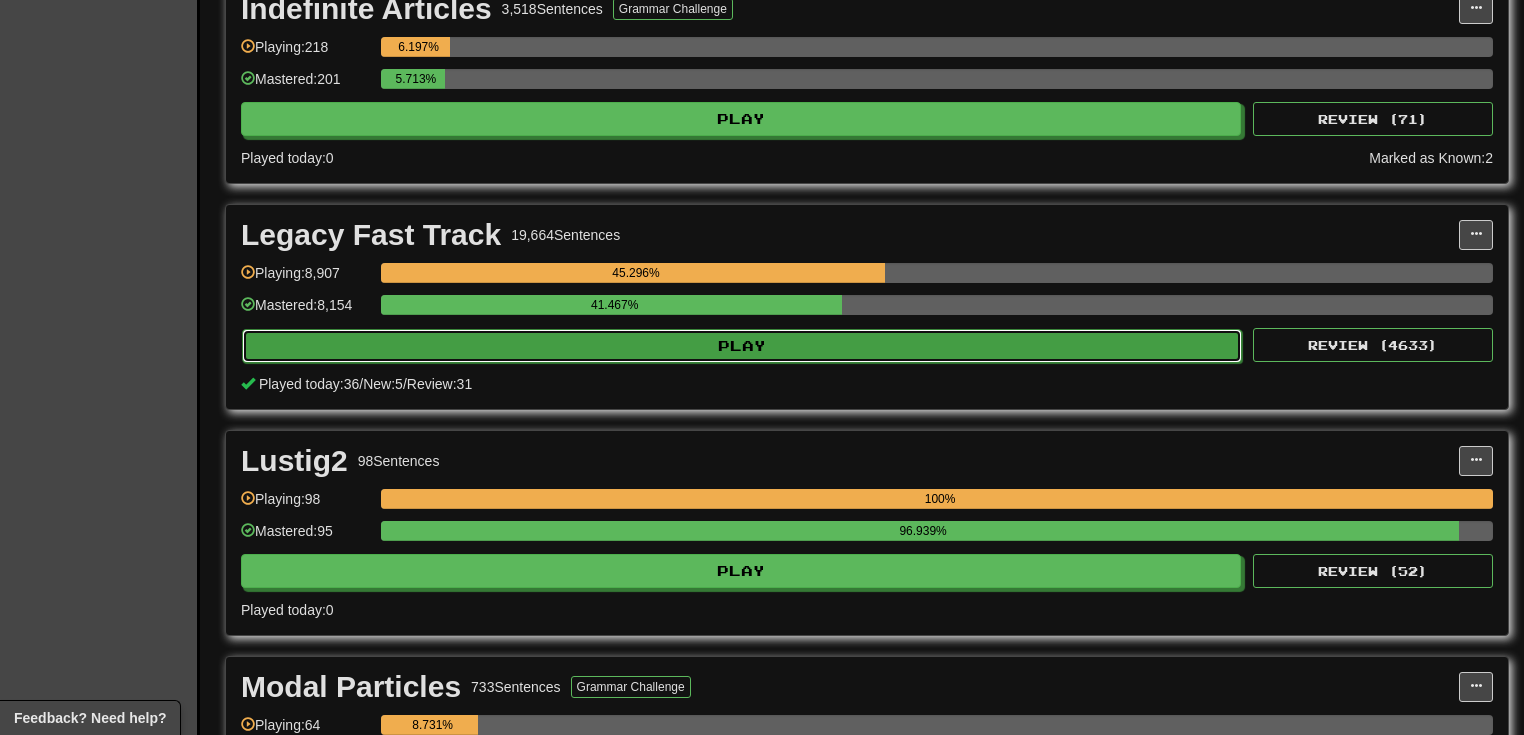 click on "Play" at bounding box center (742, 346) 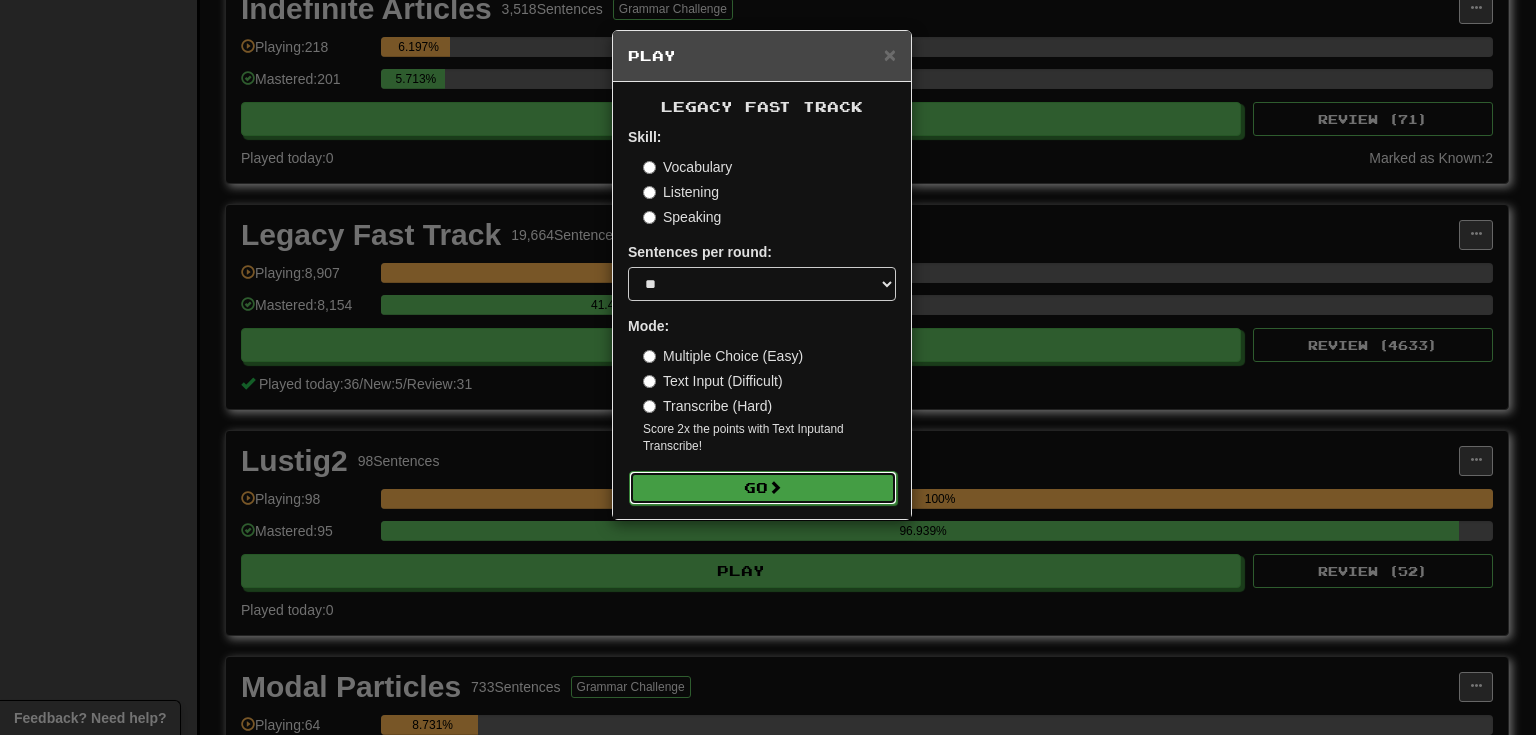click on "Go" at bounding box center (763, 488) 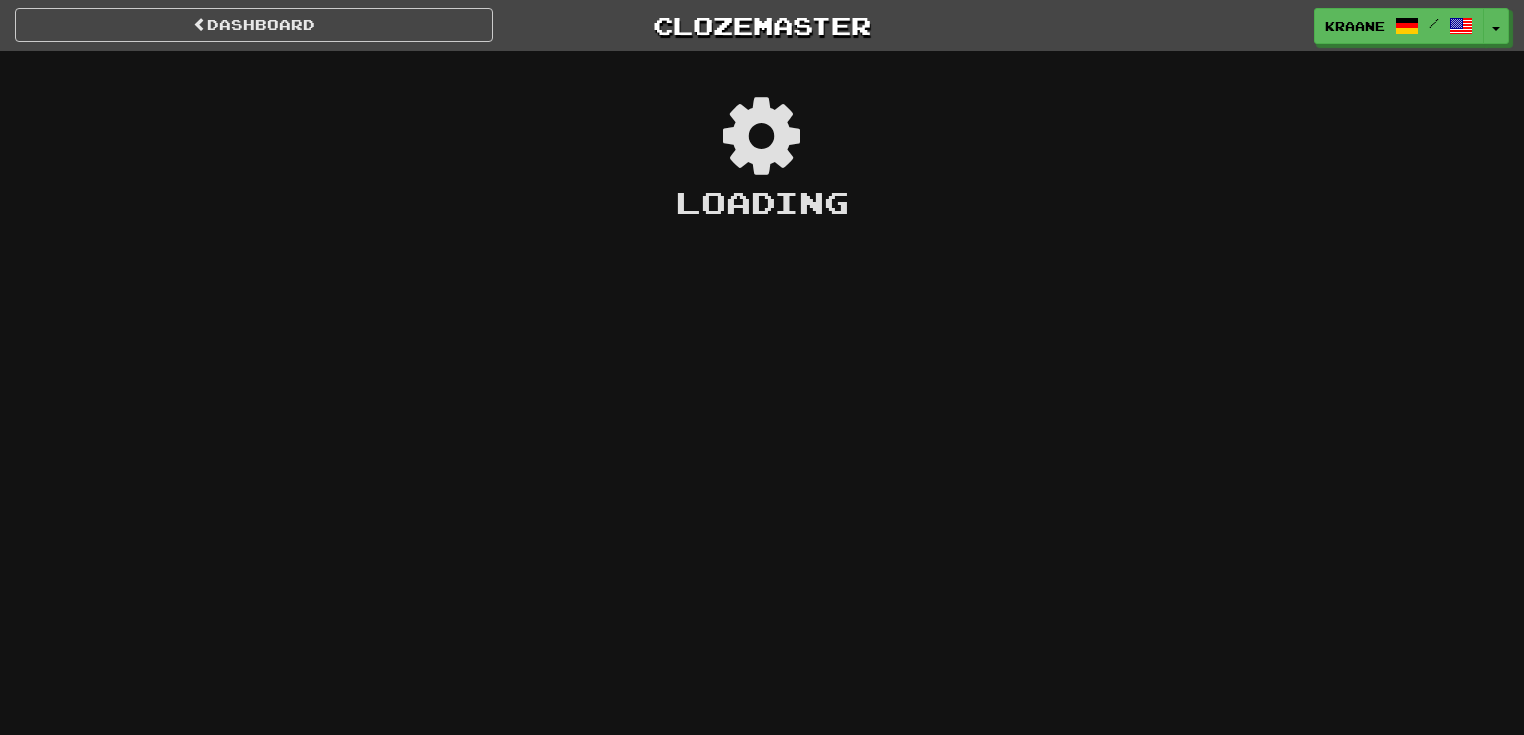scroll, scrollTop: 0, scrollLeft: 0, axis: both 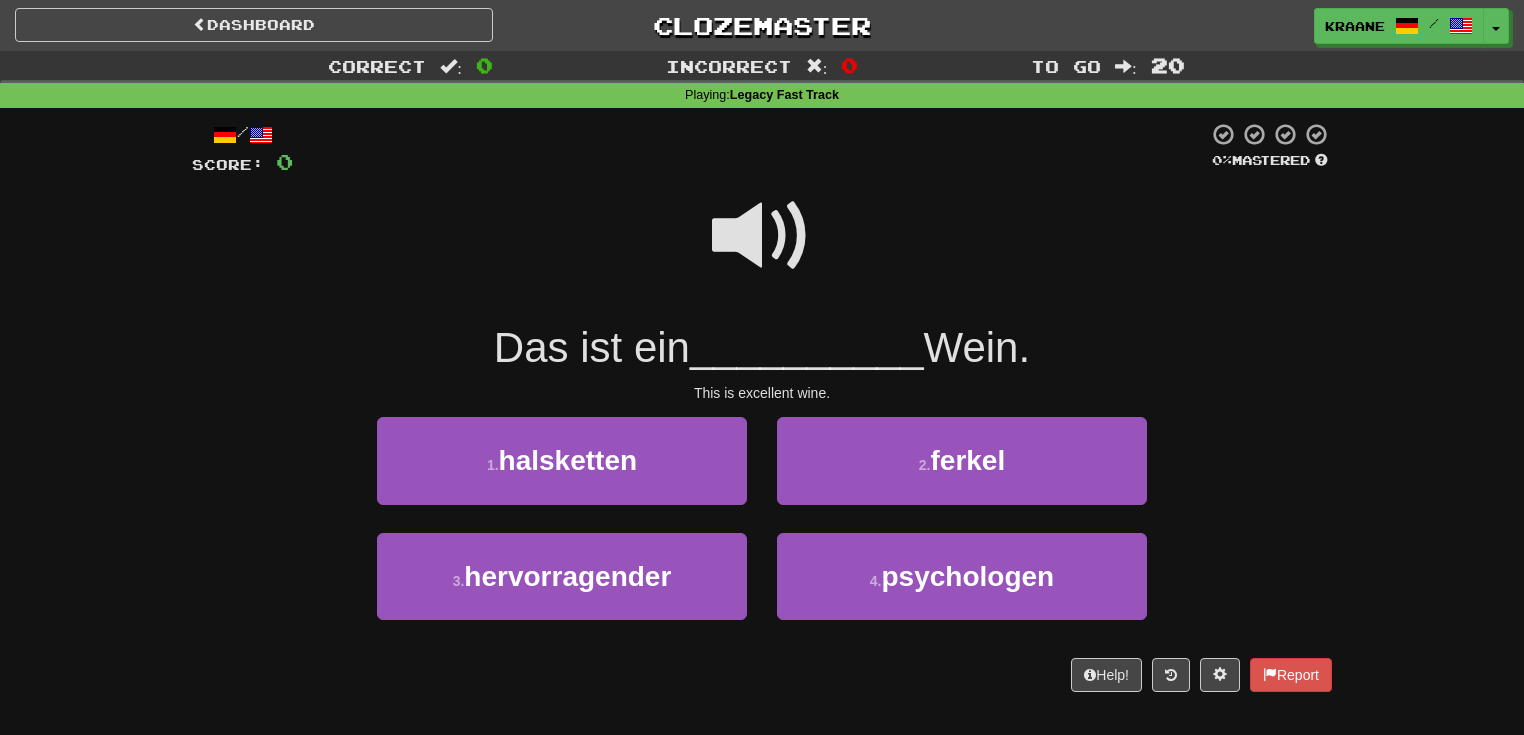 click at bounding box center (762, 236) 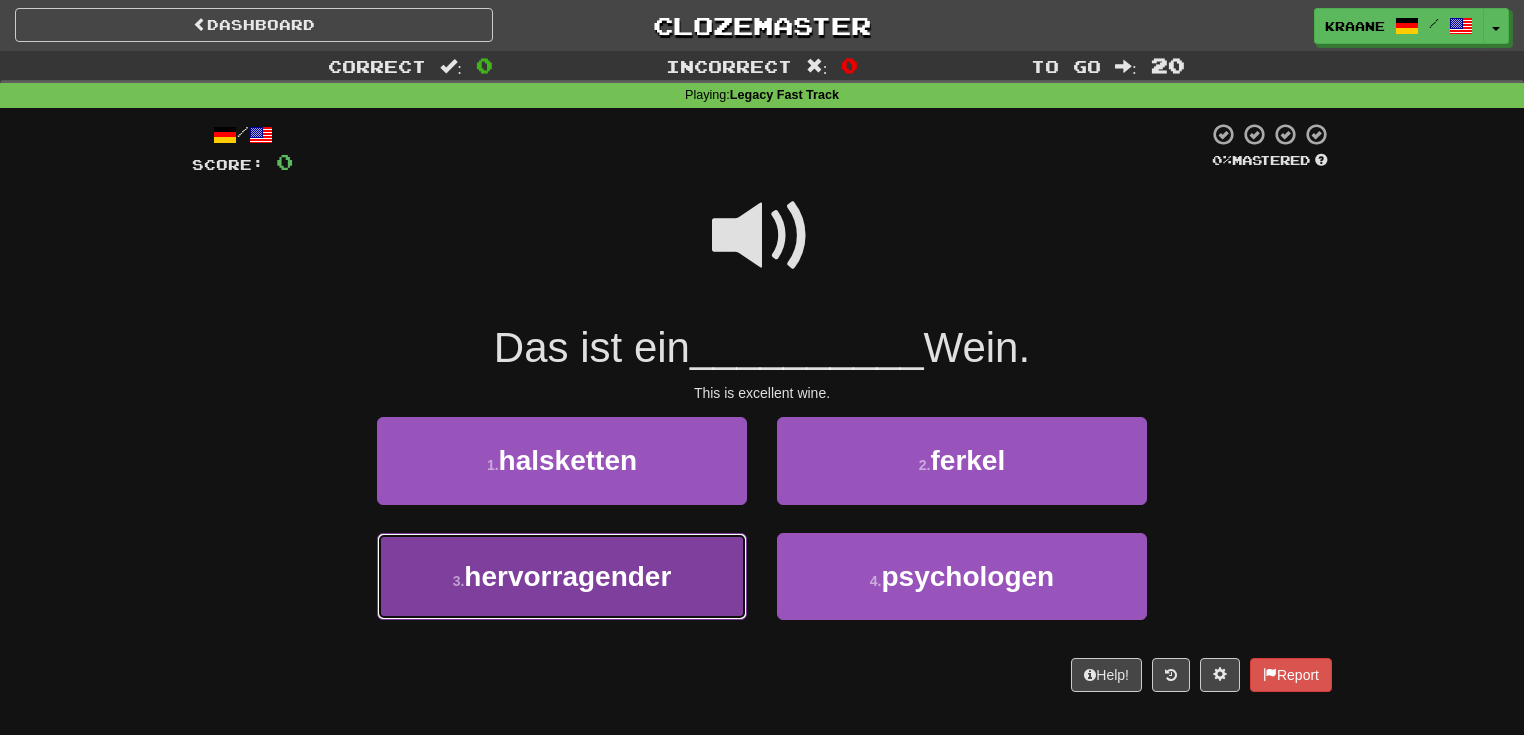click on "3 .  hervorragender" at bounding box center [562, 576] 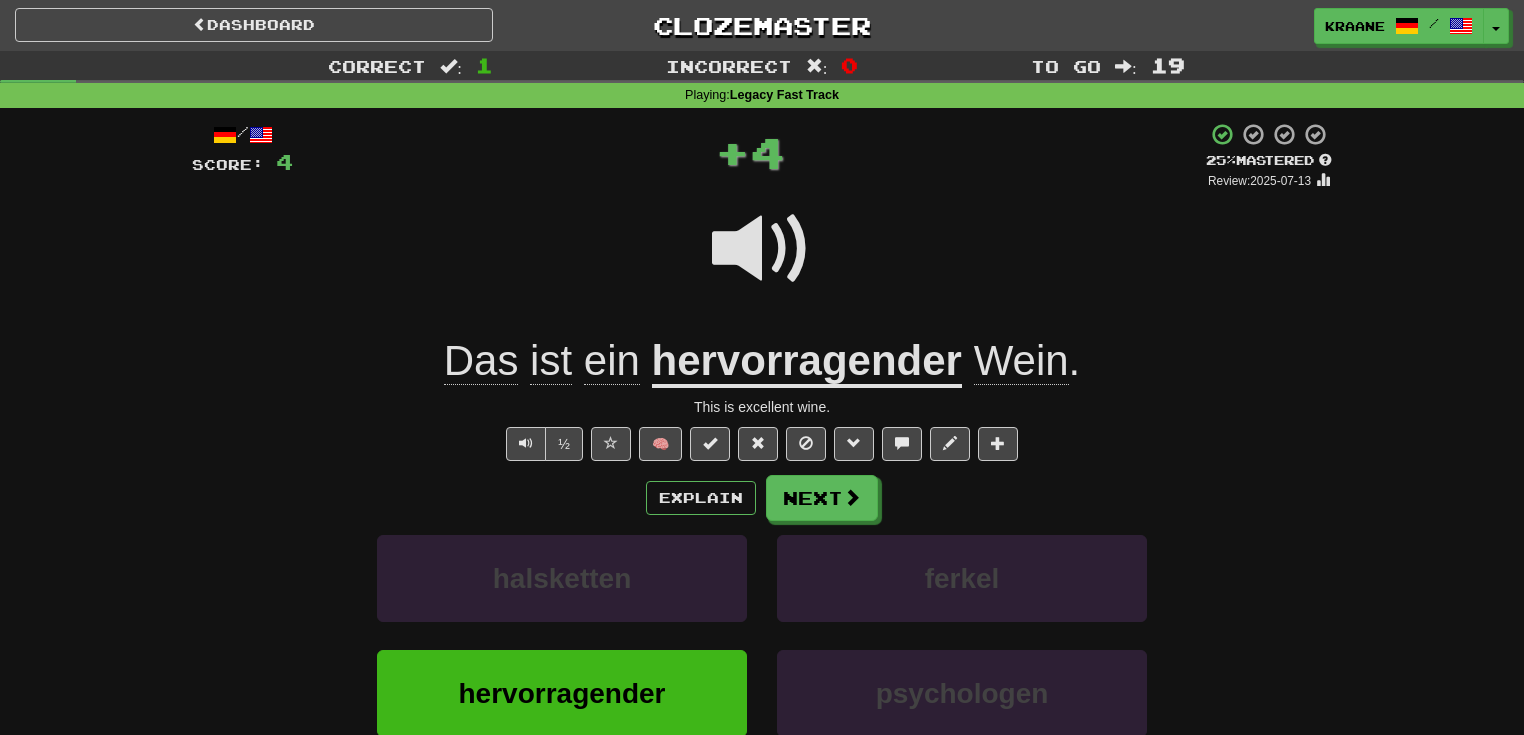click at bounding box center [762, 249] 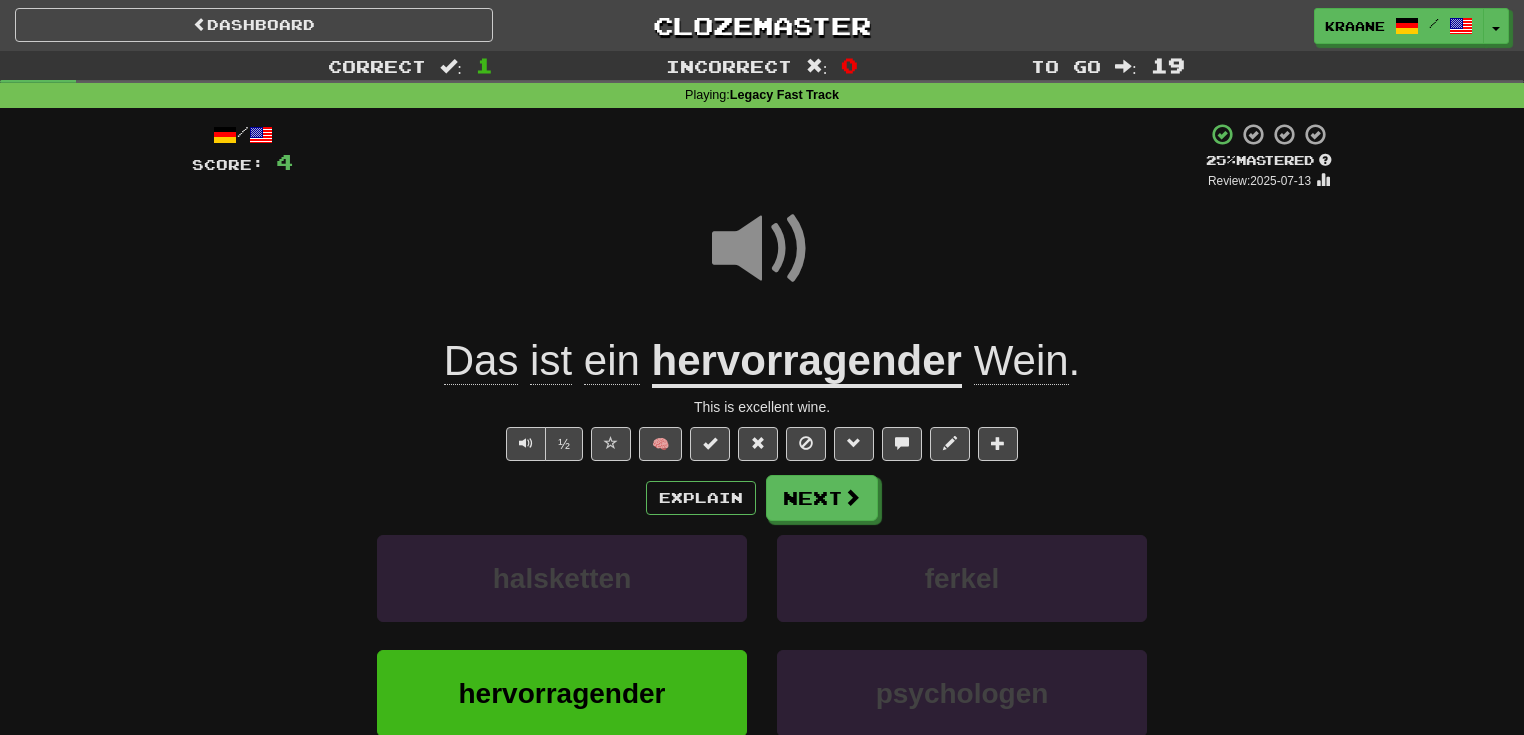 click at bounding box center (762, 249) 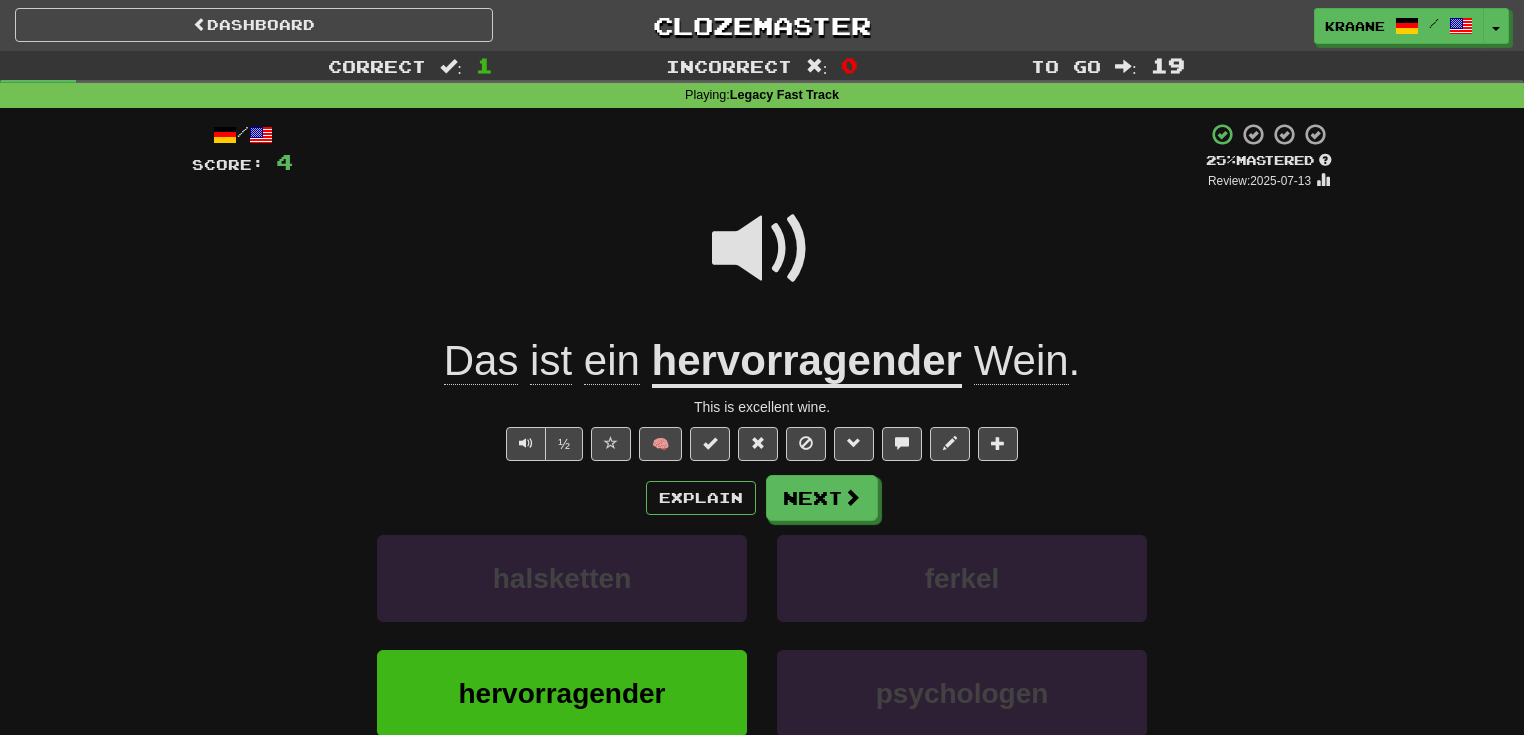 click at bounding box center (762, 249) 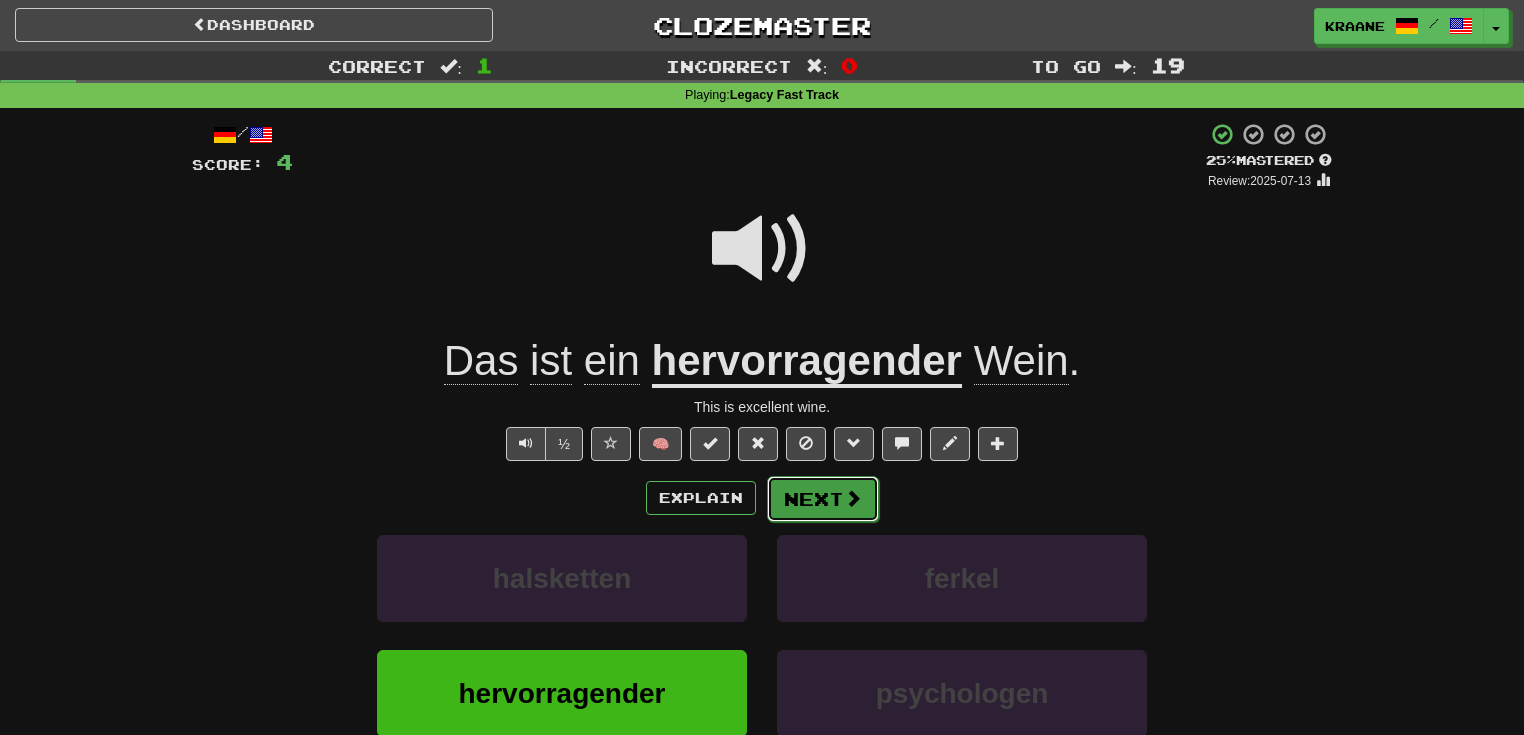 click at bounding box center (853, 498) 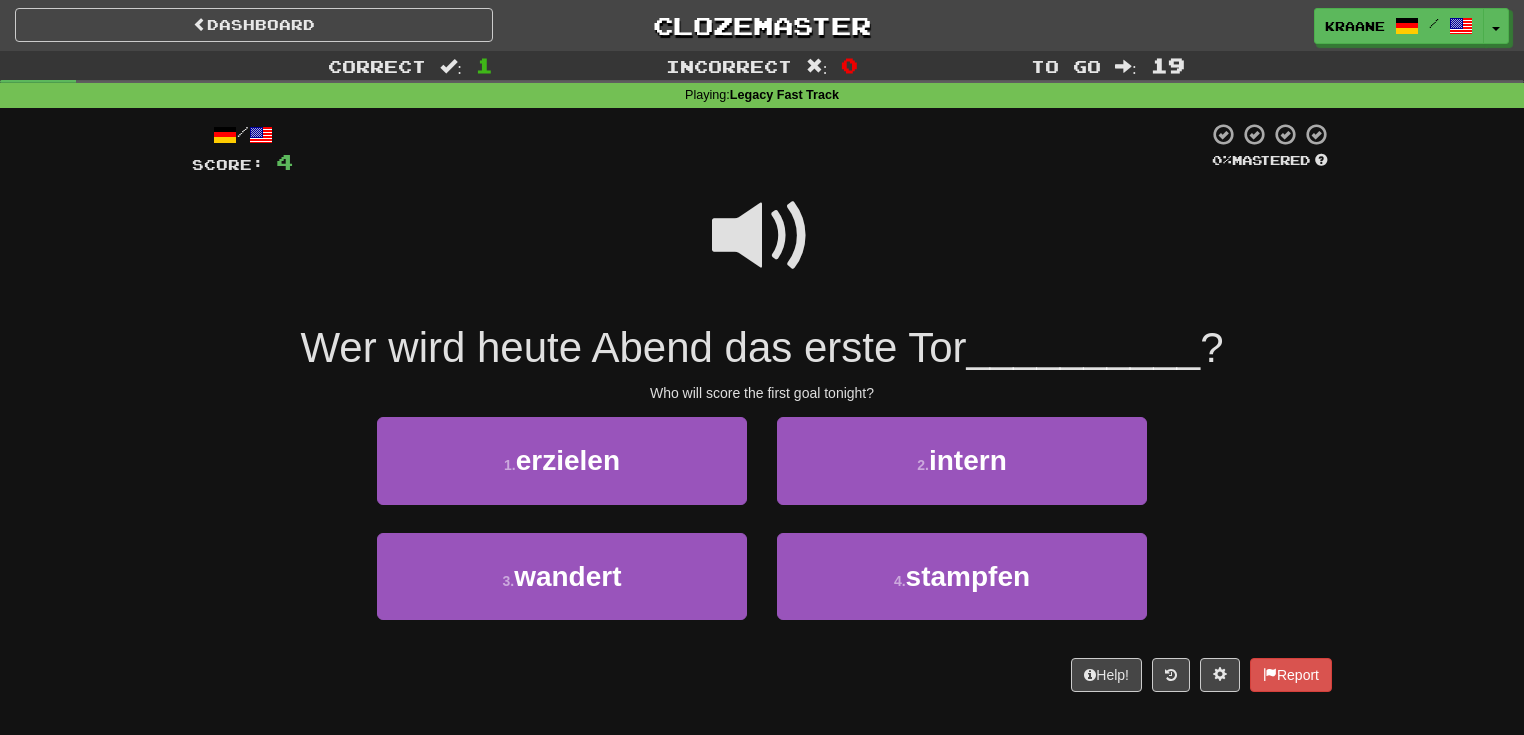 click at bounding box center [762, 236] 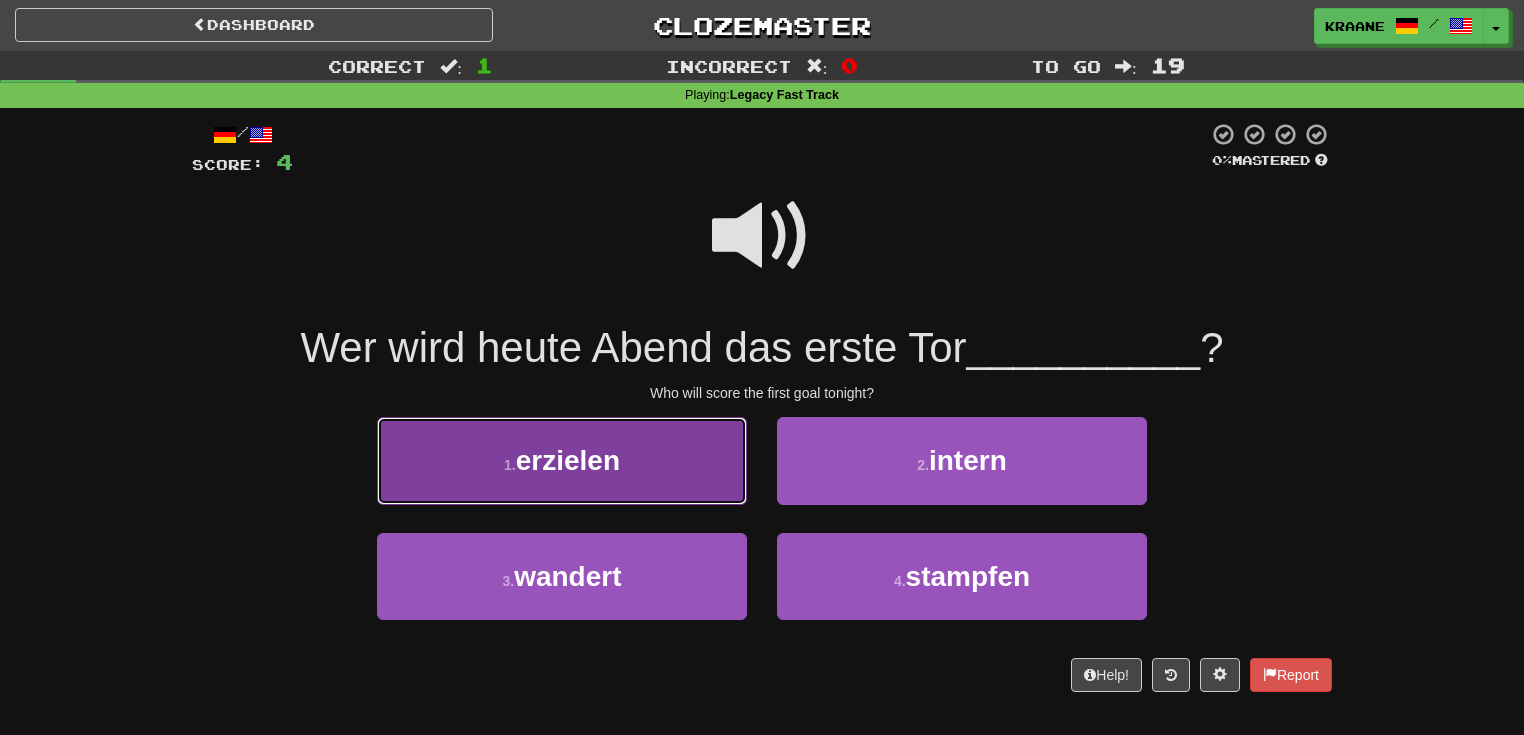 click on "1 .  erzielen" at bounding box center [562, 460] 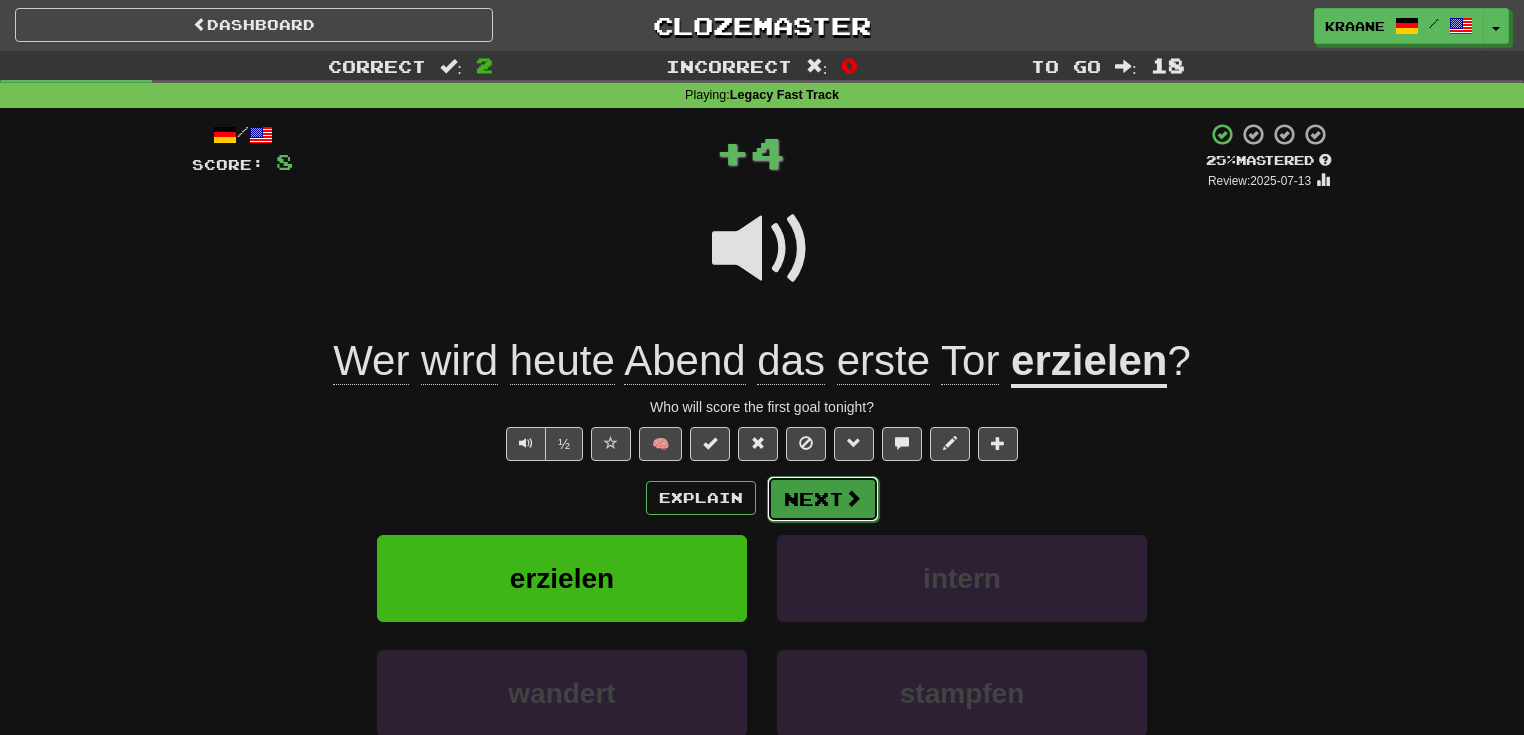 click on "Next" at bounding box center [823, 499] 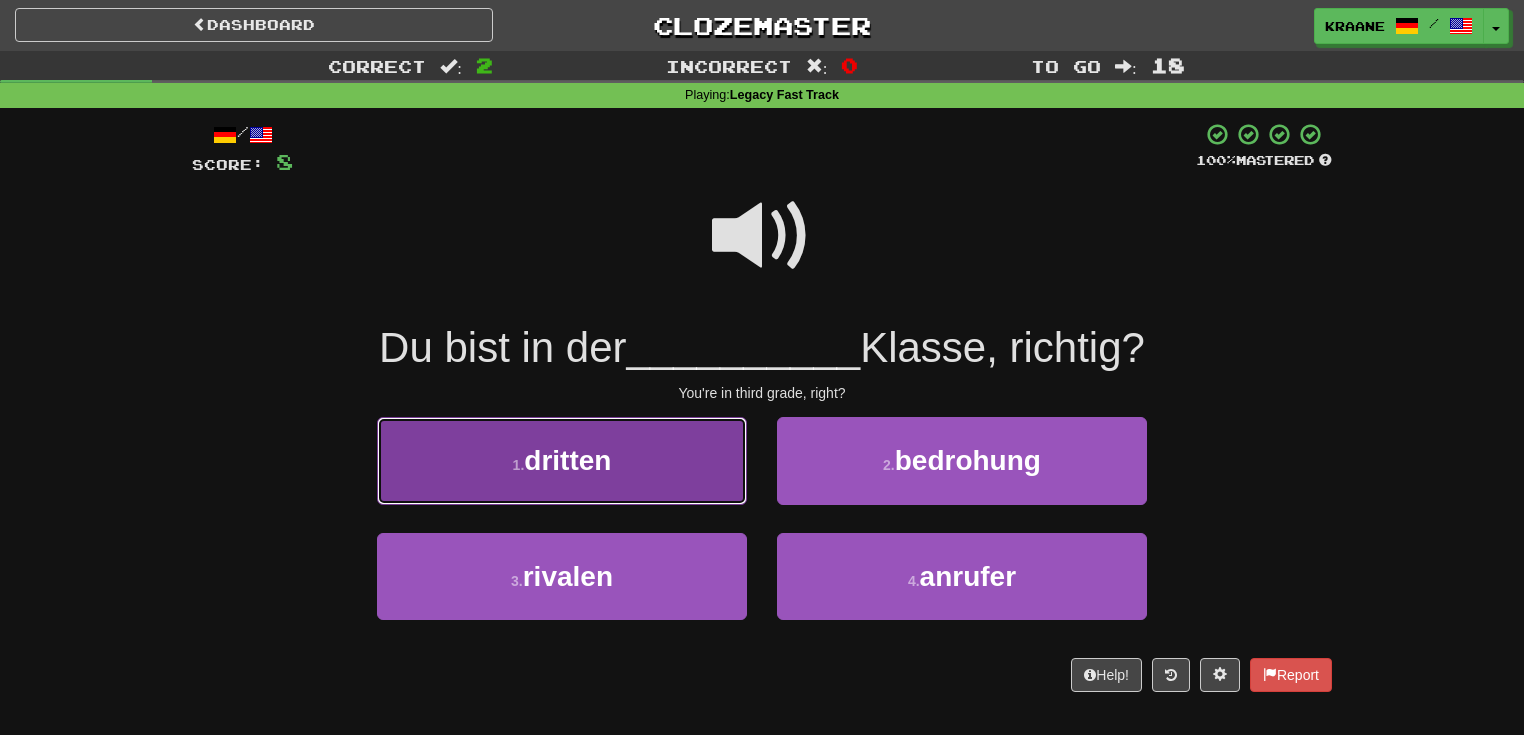 click on "1 .  dritten" at bounding box center [562, 460] 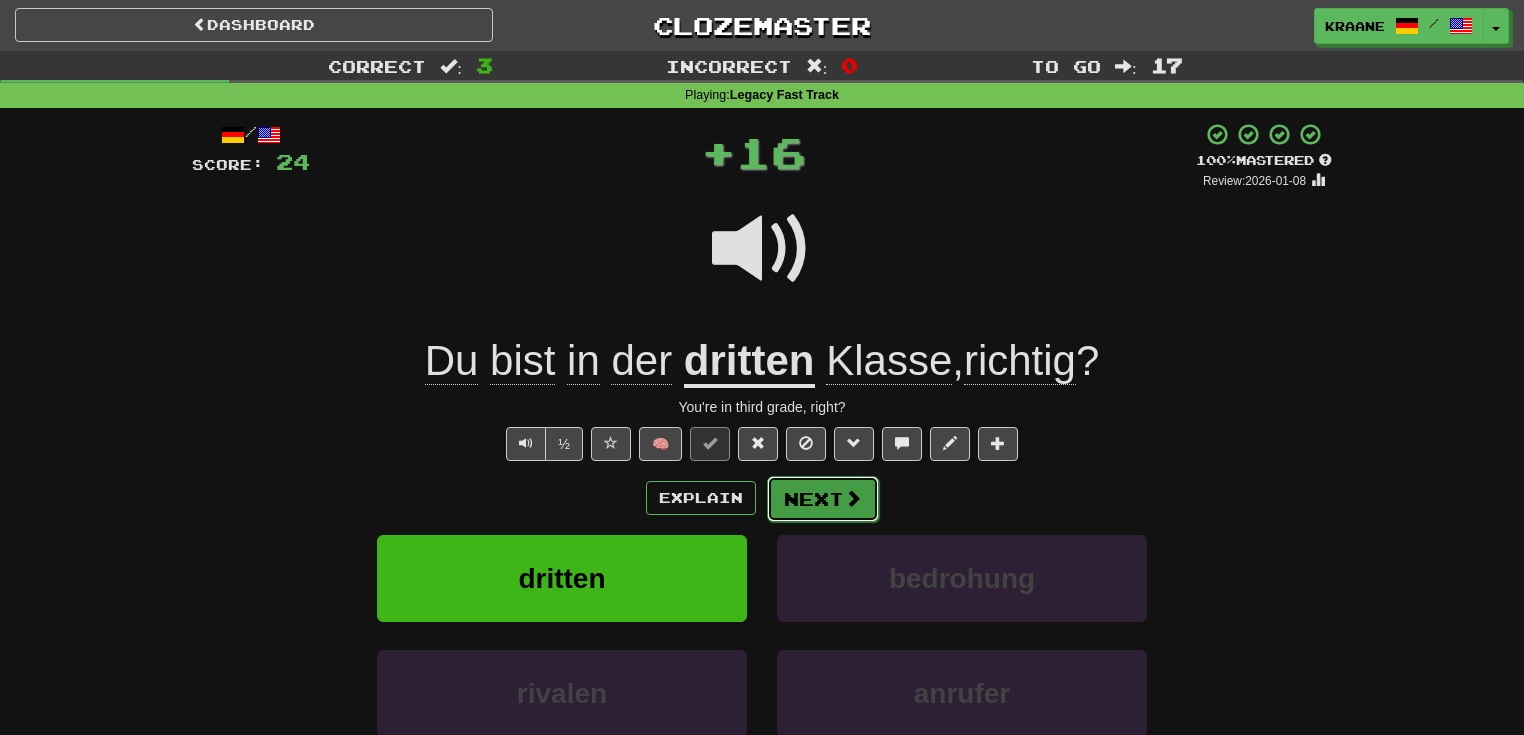 click on "Next" at bounding box center [823, 499] 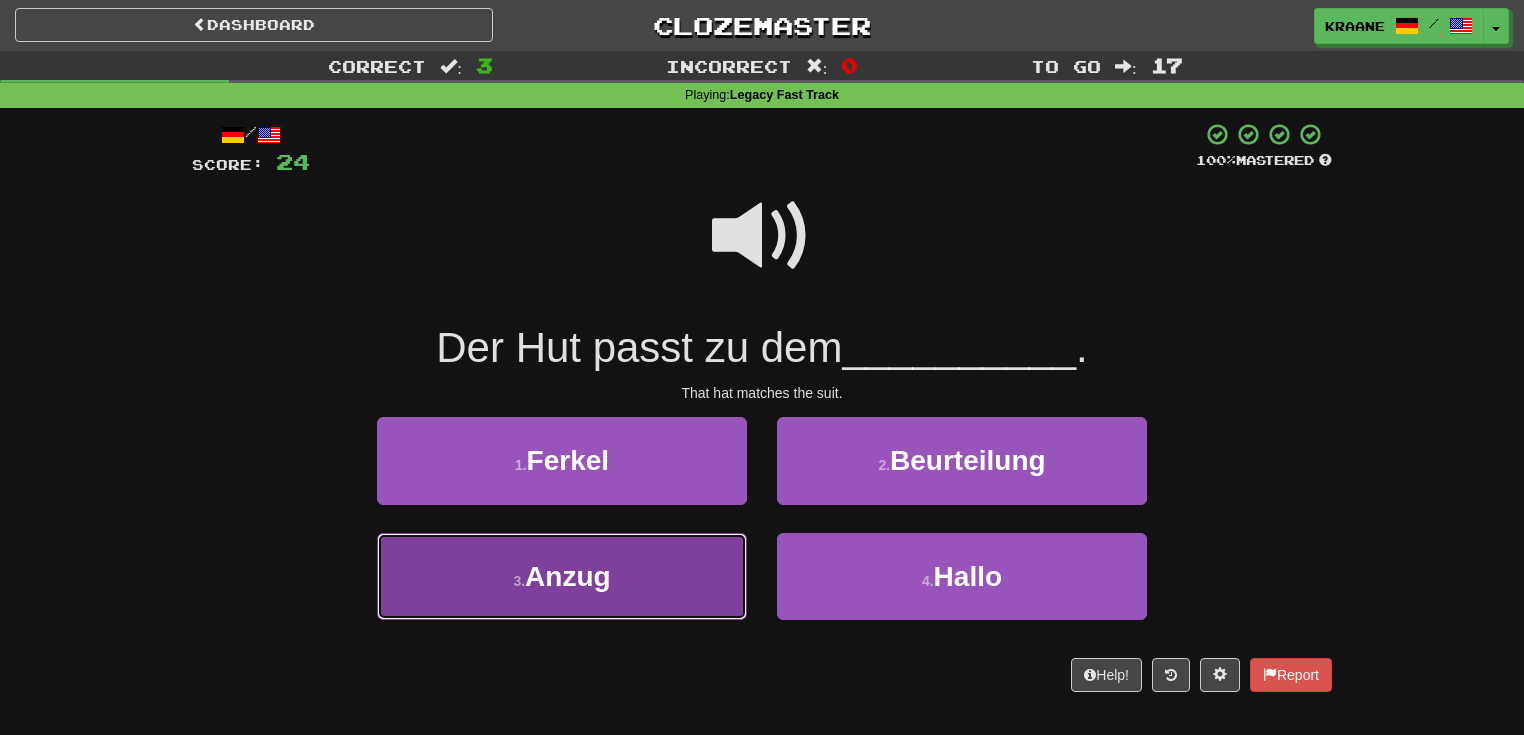 click on "3 .  Anzug" at bounding box center (562, 576) 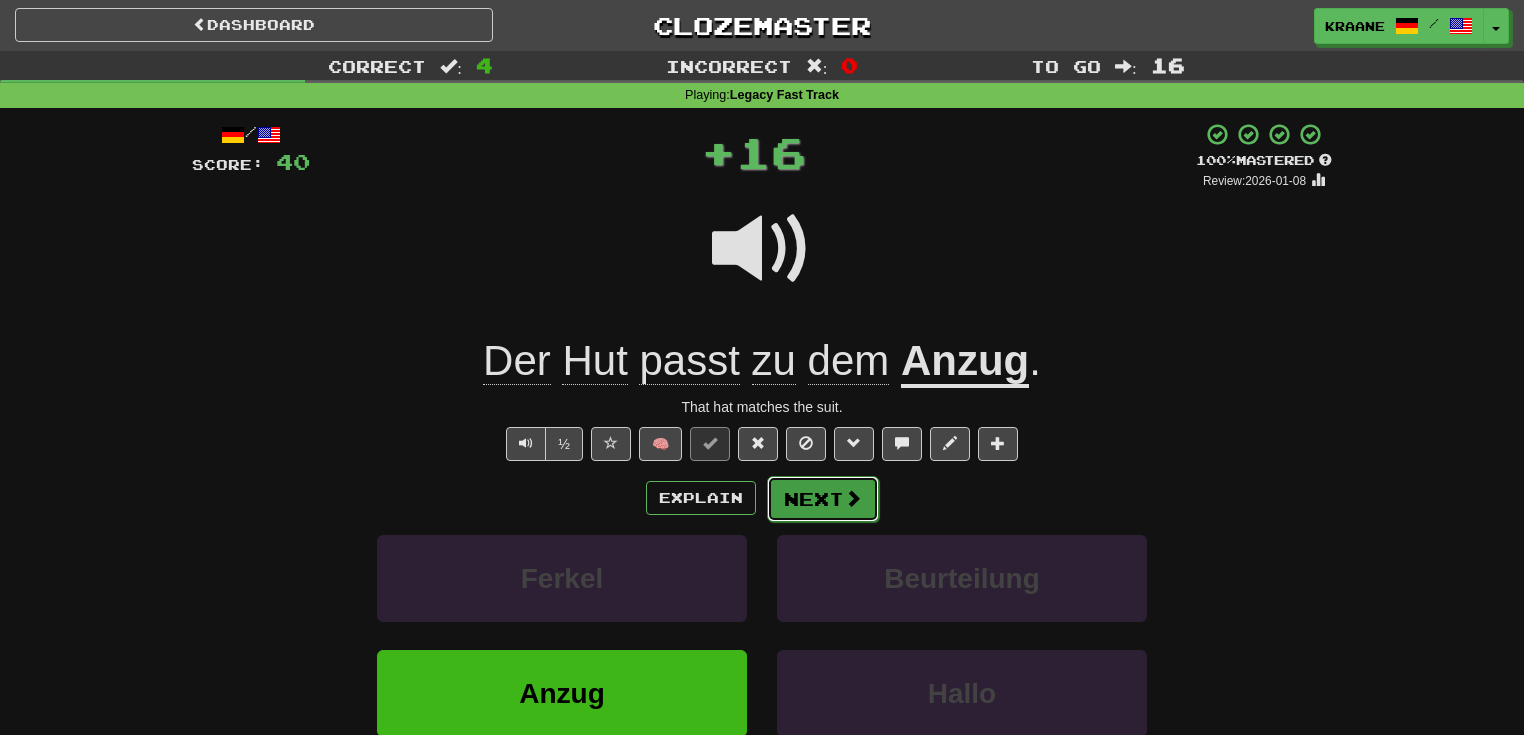 click on "Next" at bounding box center (823, 499) 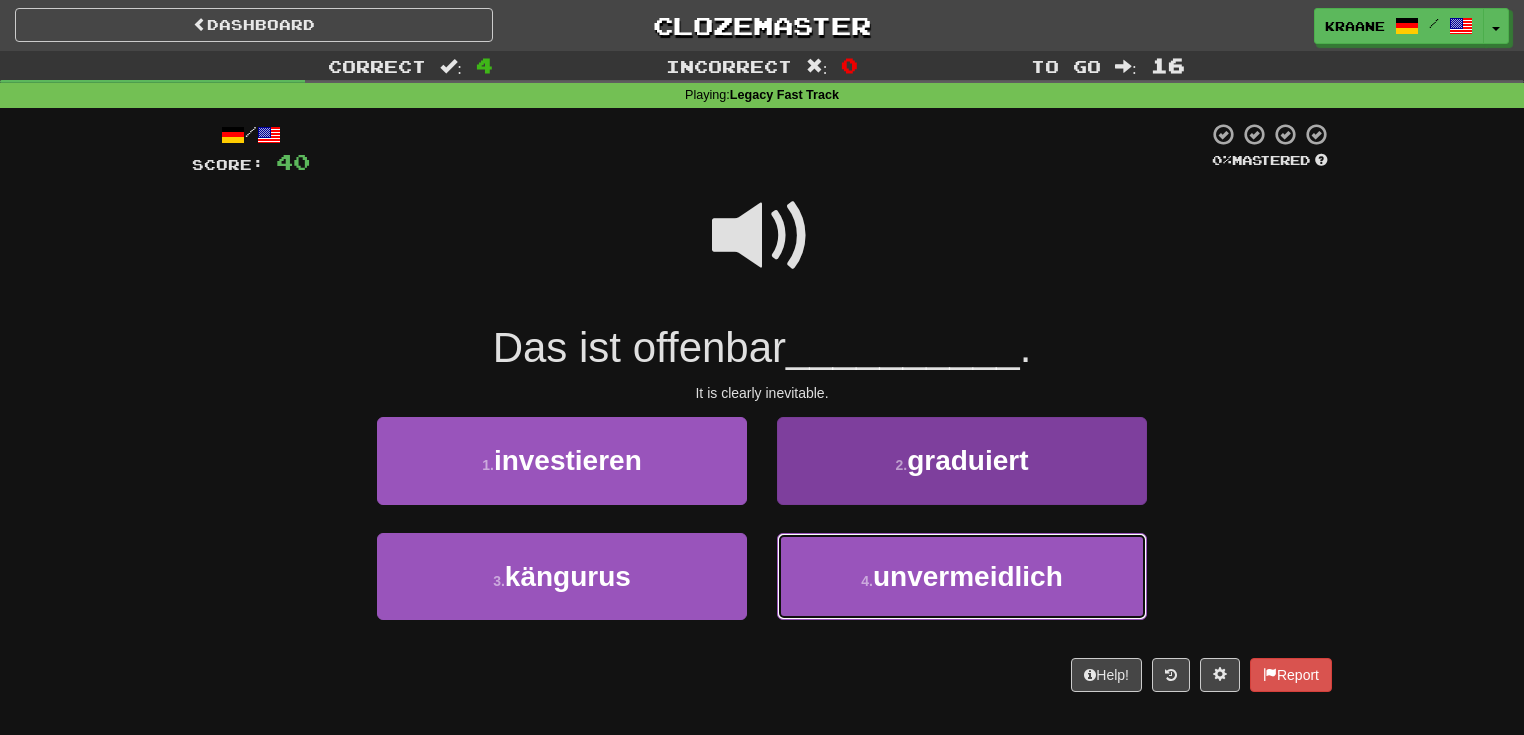 click on "4 .  unvermeidlich" at bounding box center (962, 576) 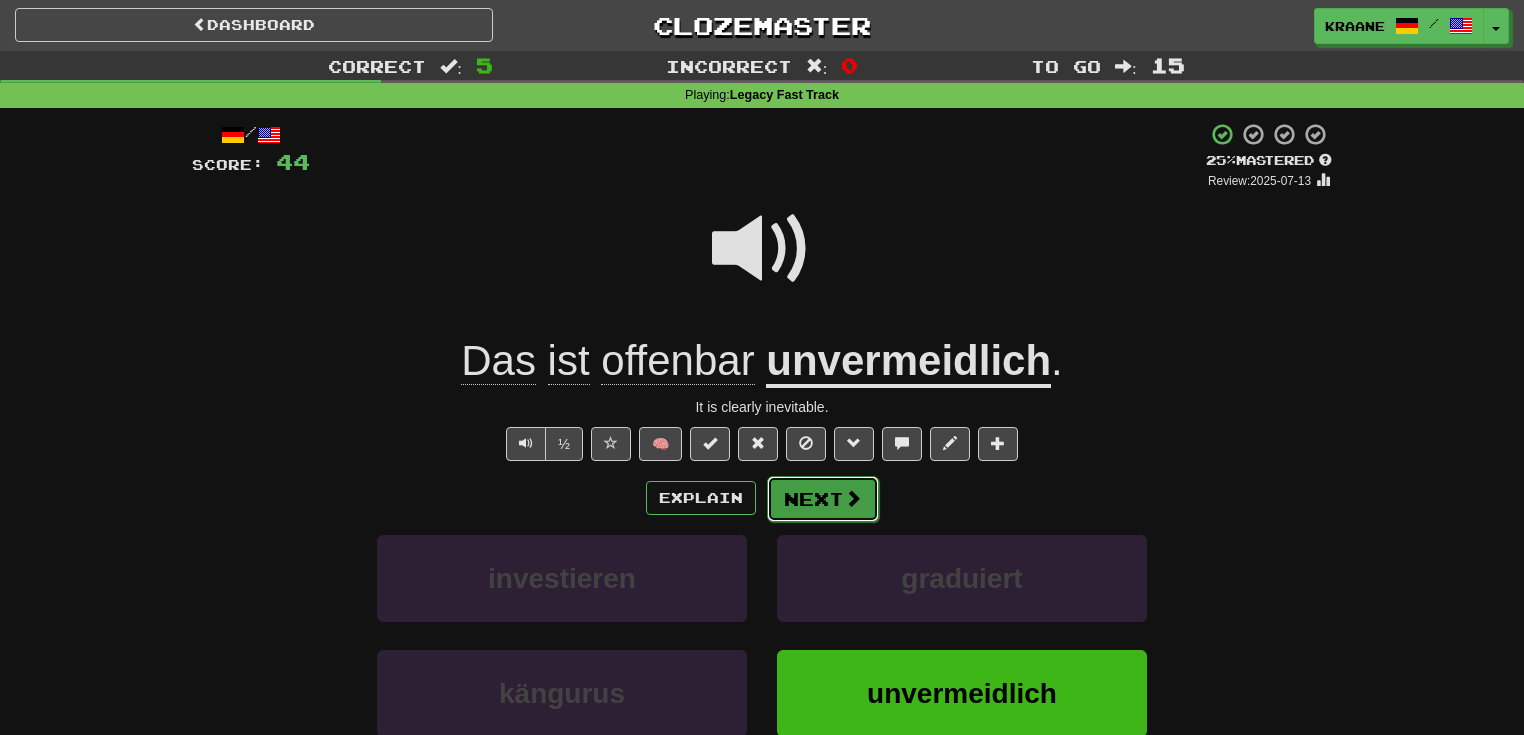 click on "Next" at bounding box center [823, 499] 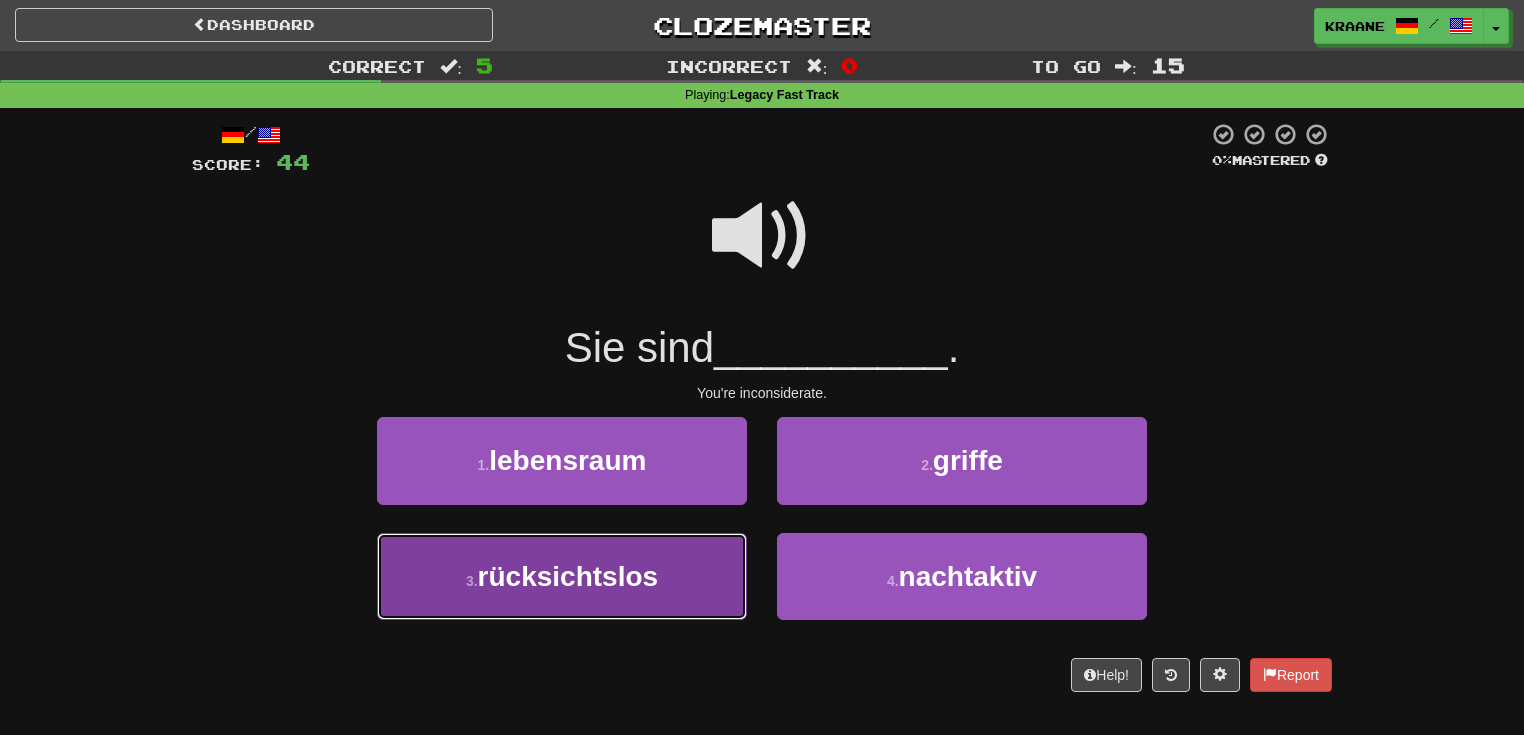 click on "3 .  rücksichtslos" at bounding box center [562, 576] 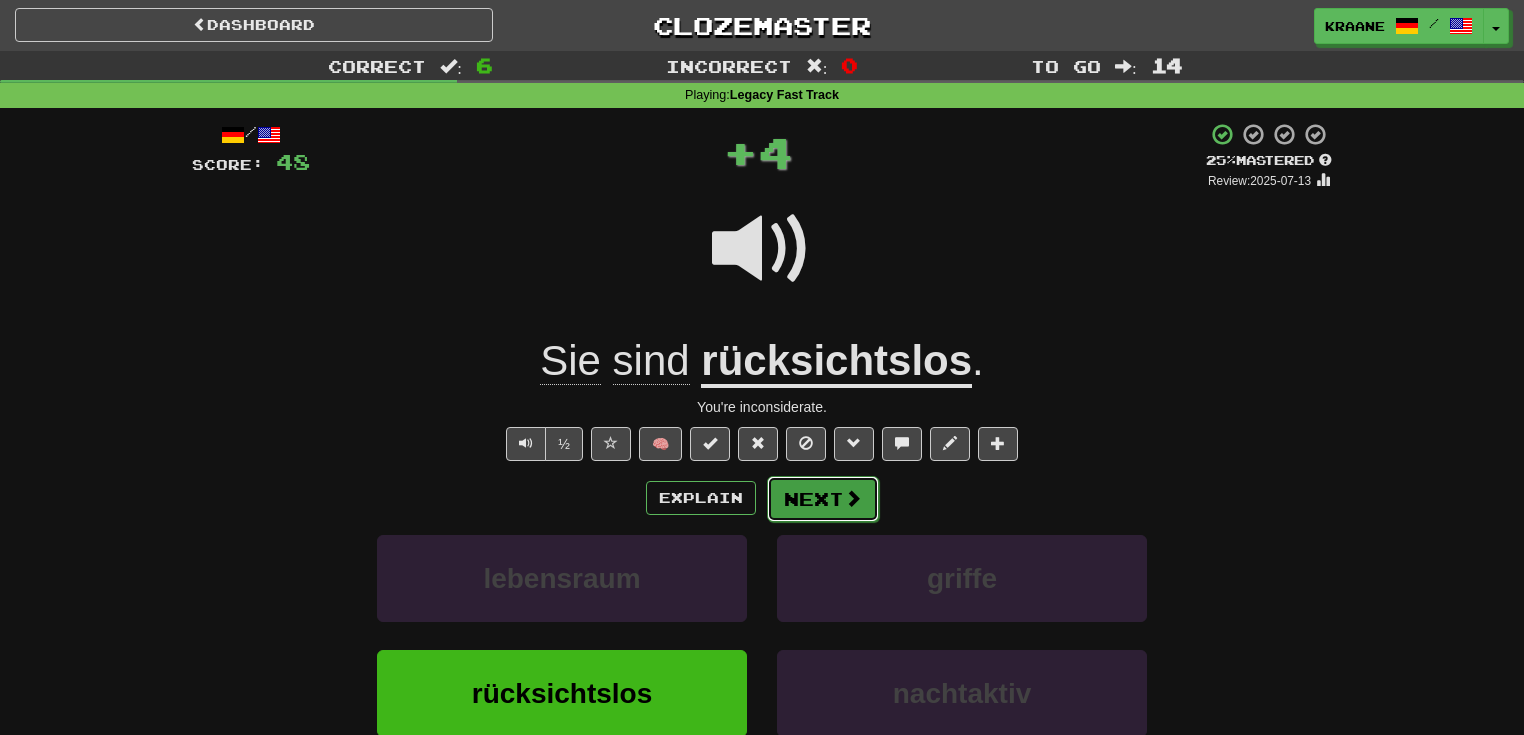 click on "Next" at bounding box center (823, 499) 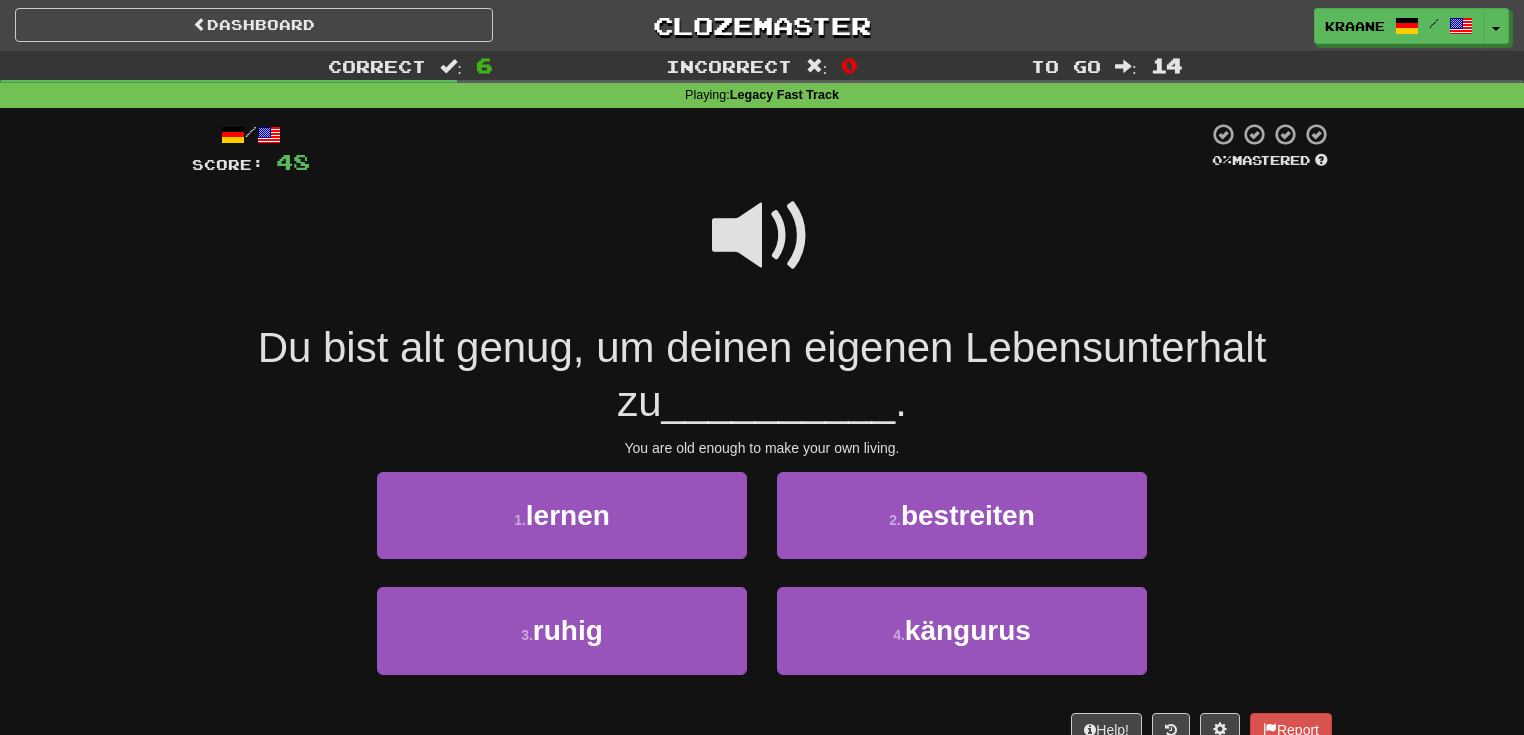 click at bounding box center [762, 236] 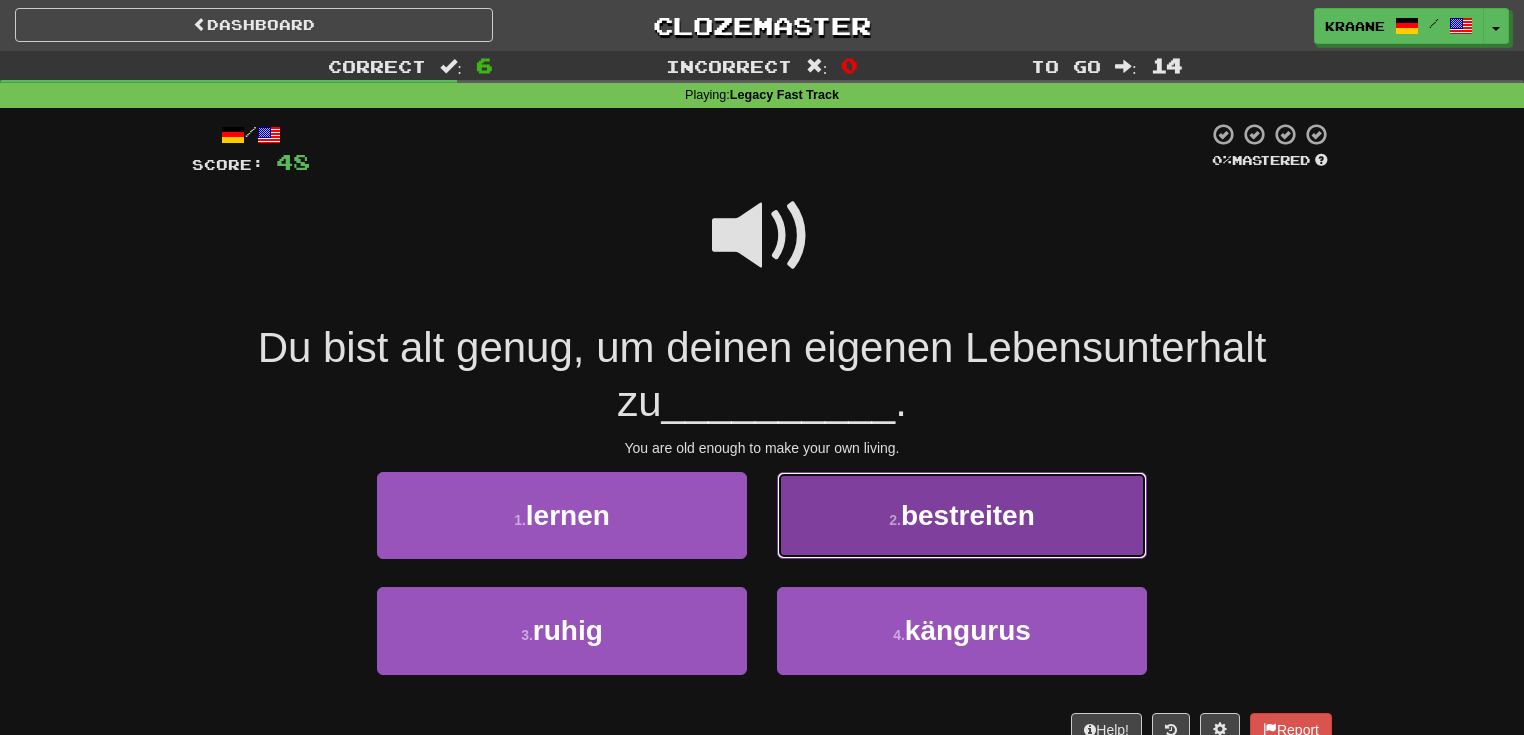click on "2 .  bestreiten" at bounding box center [962, 515] 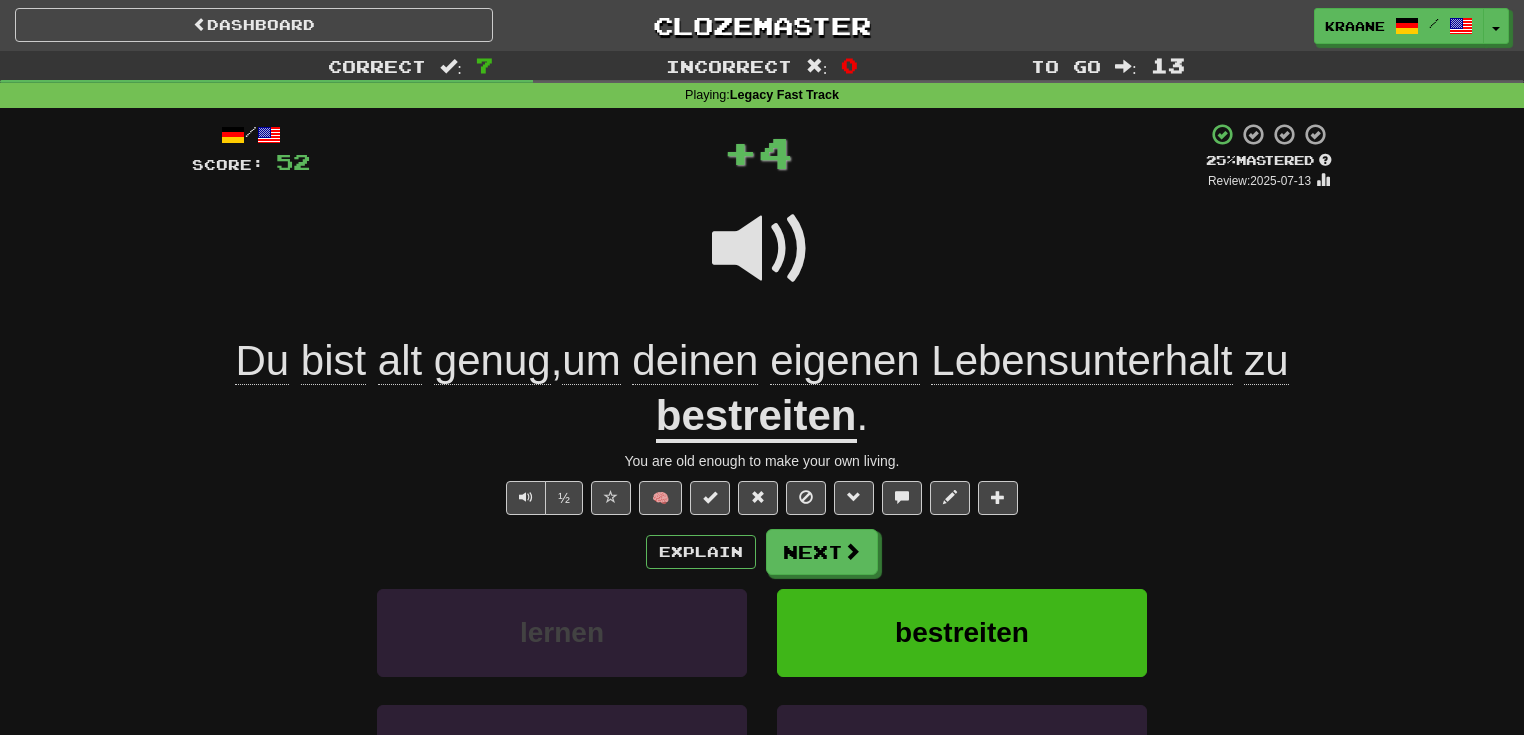 click on "bestreiten" at bounding box center [756, 417] 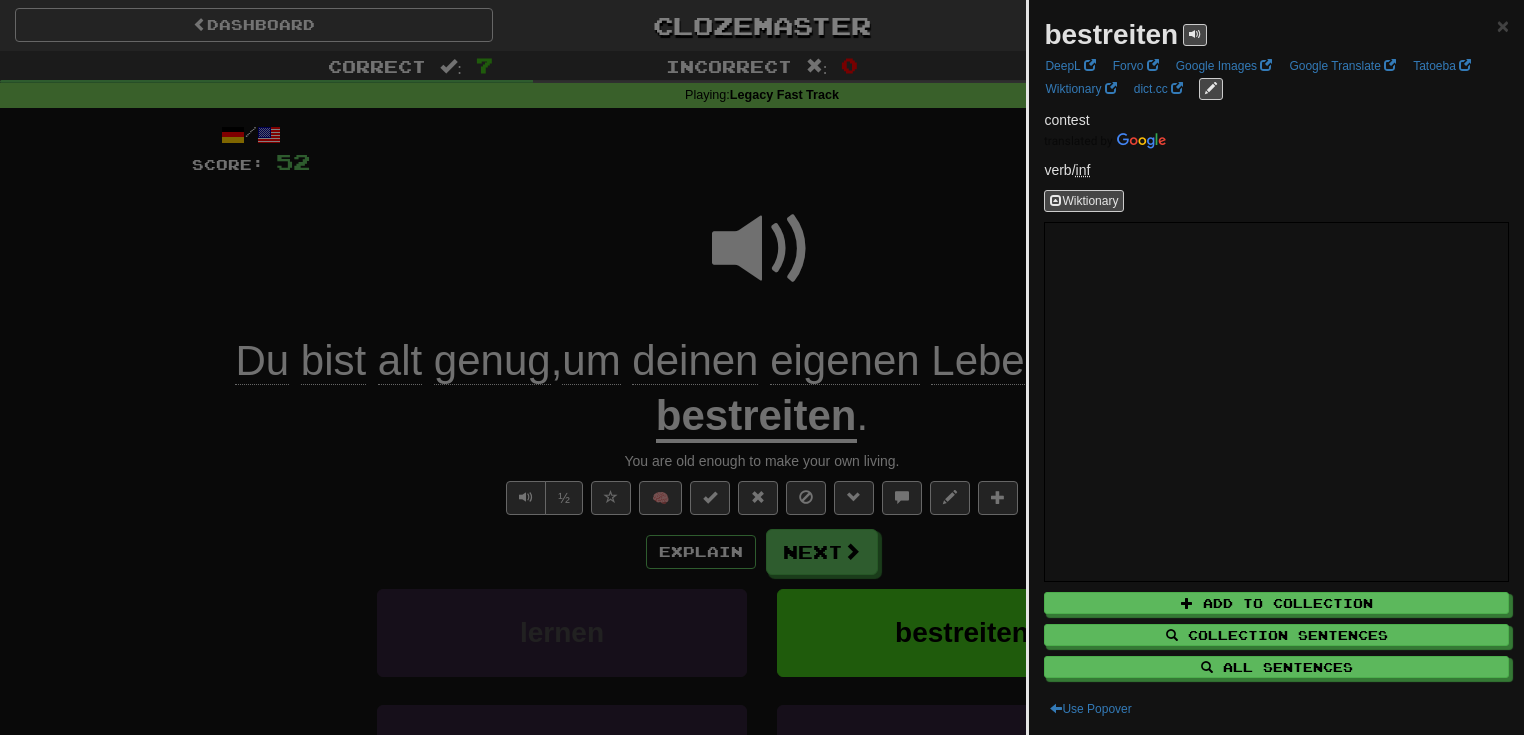 click at bounding box center [762, 367] 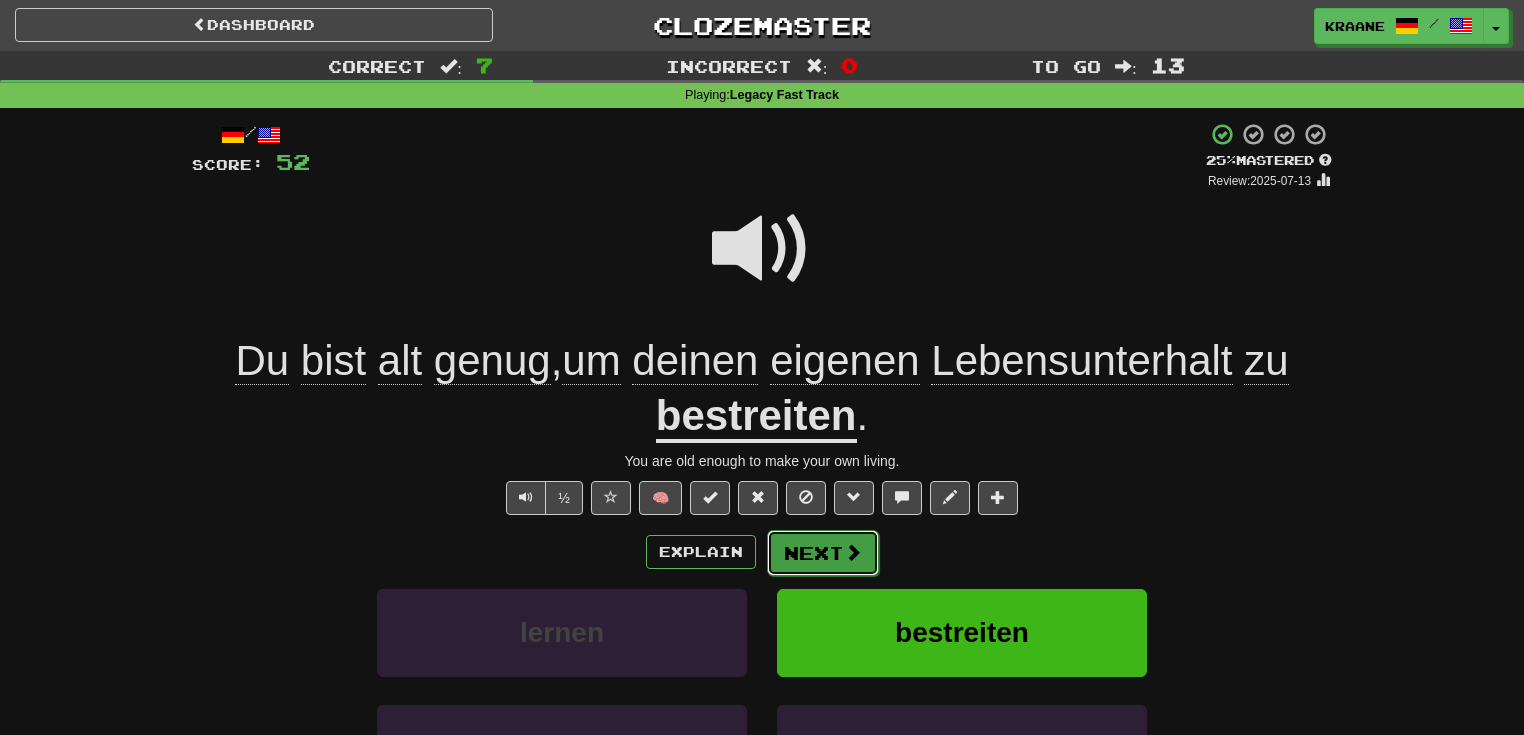 click on "Next" at bounding box center [823, 553] 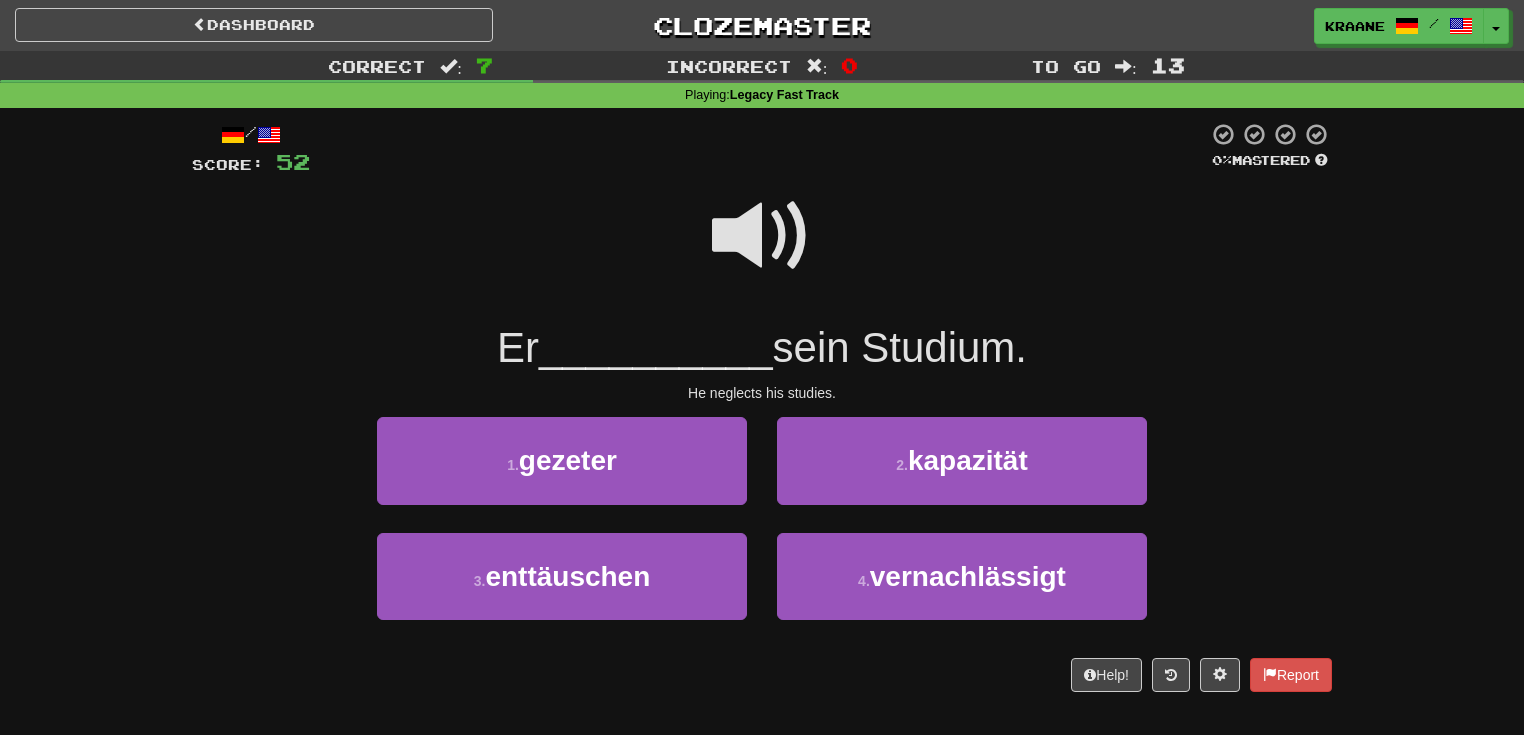 click at bounding box center (762, 236) 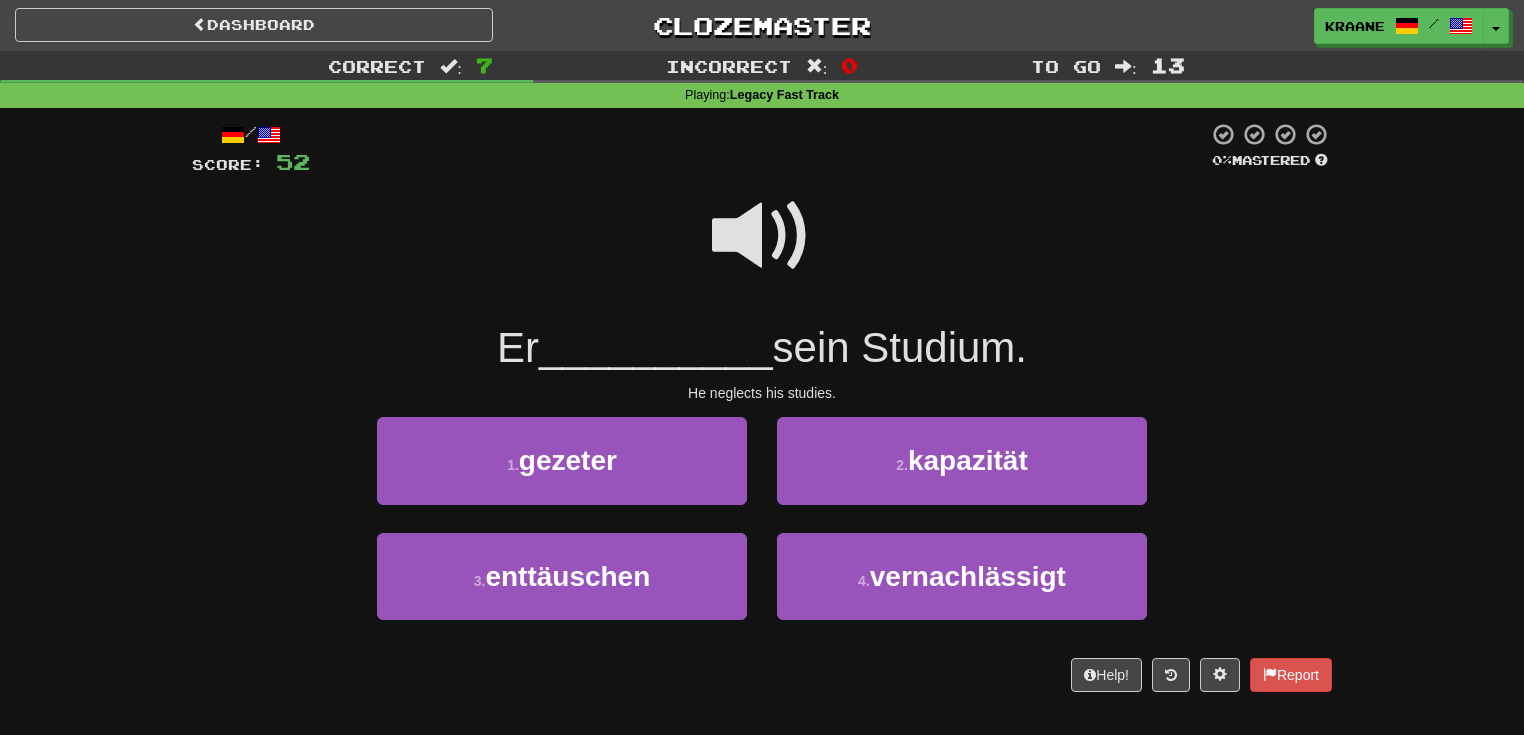 click at bounding box center (762, 236) 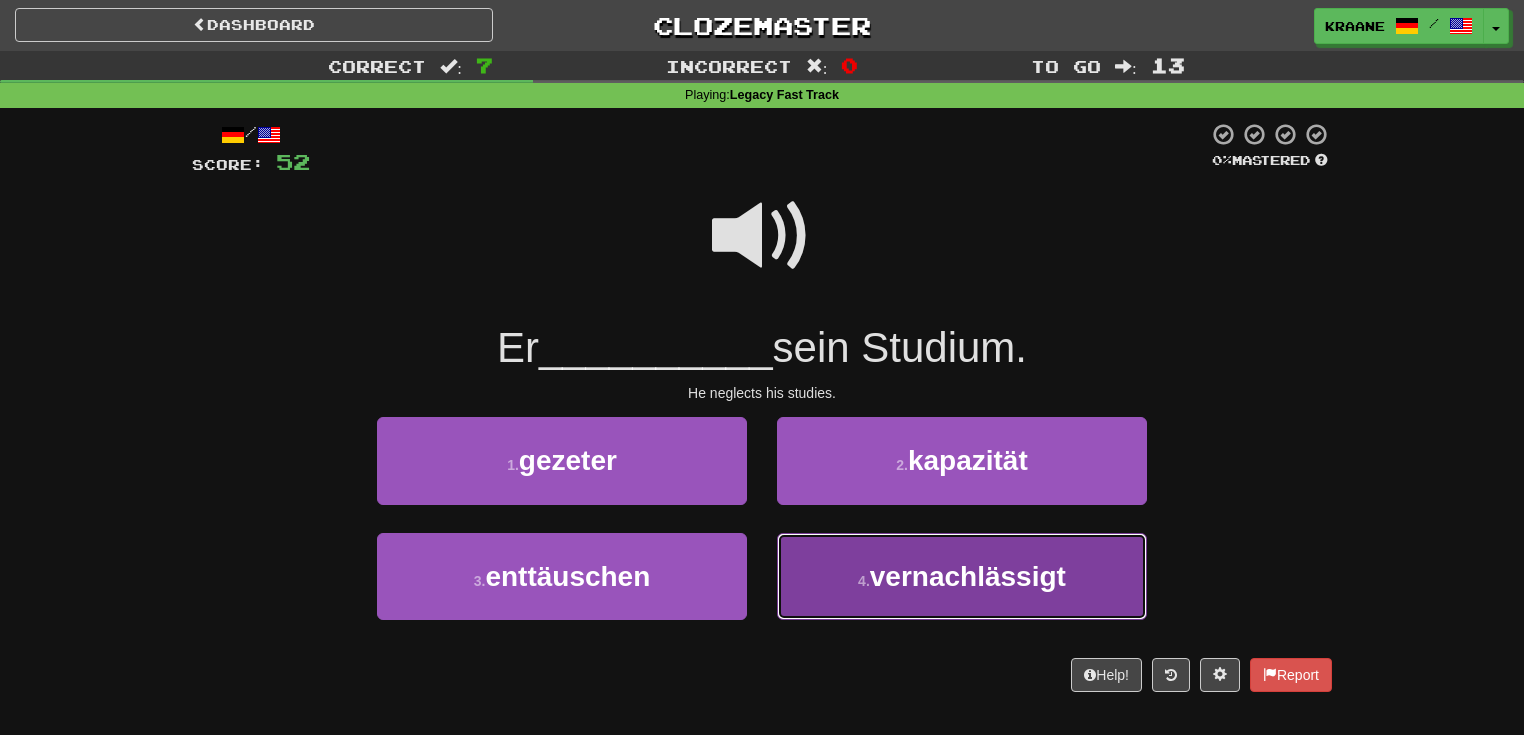 click on "vernachlässigt" at bounding box center (968, 576) 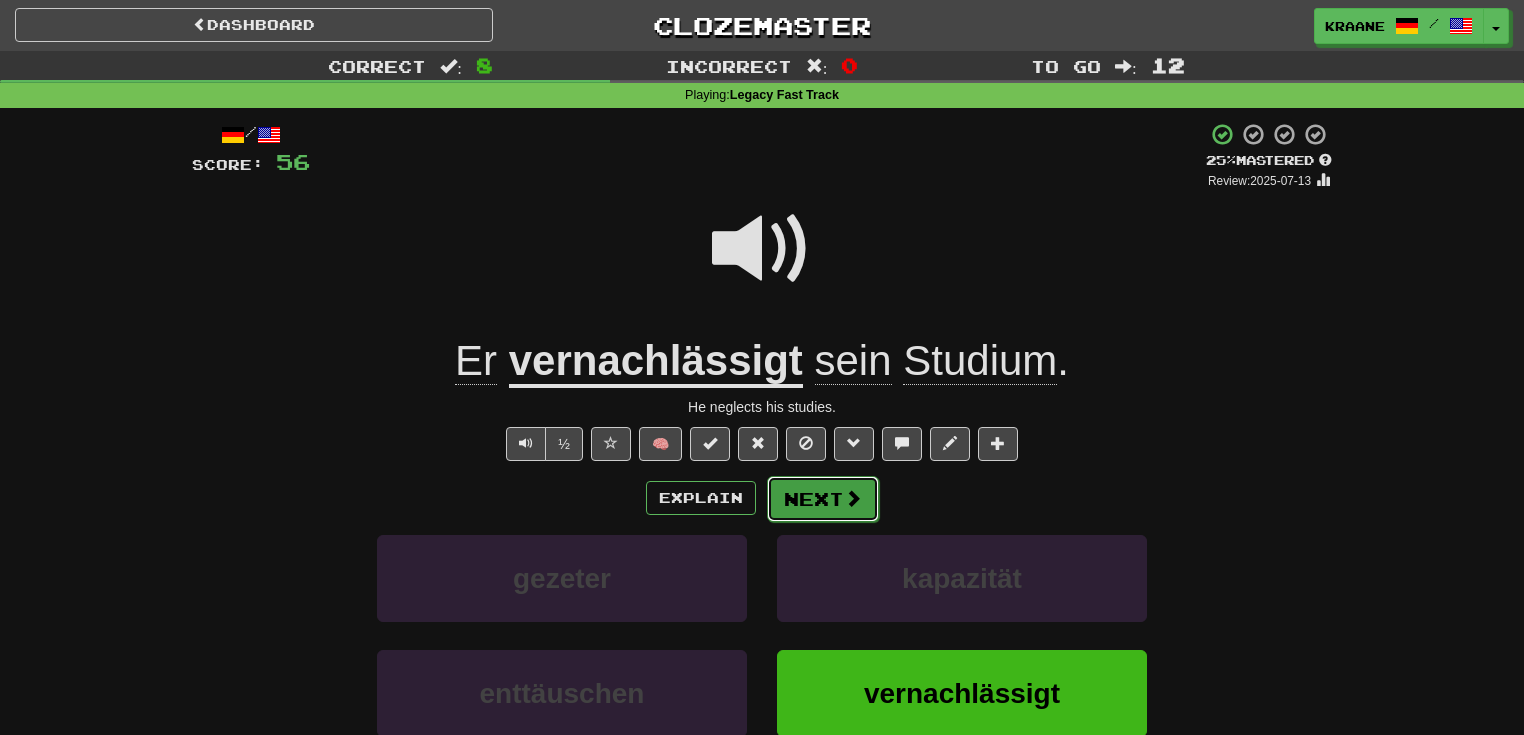 click on "Next" at bounding box center (823, 499) 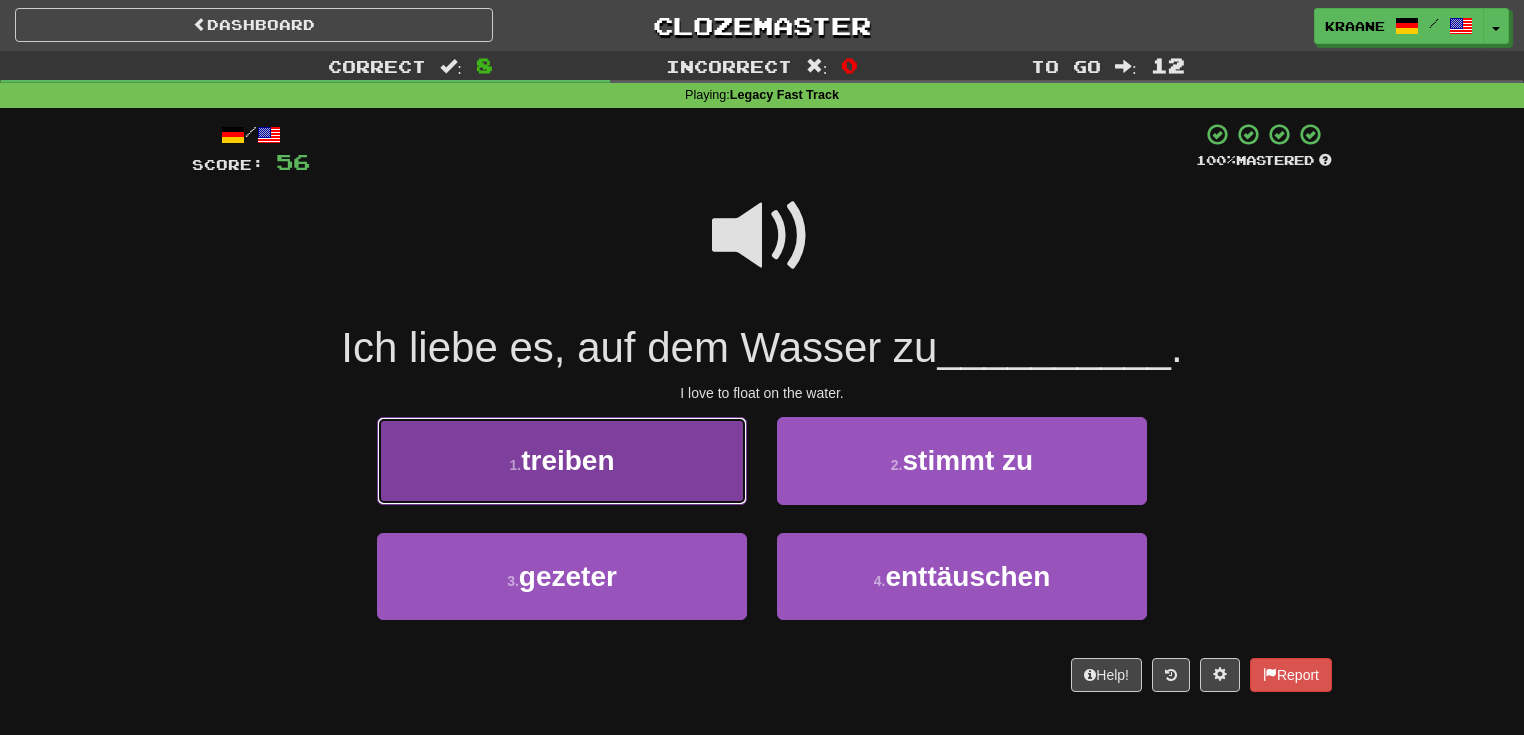 click on "1 .  treiben" at bounding box center (562, 460) 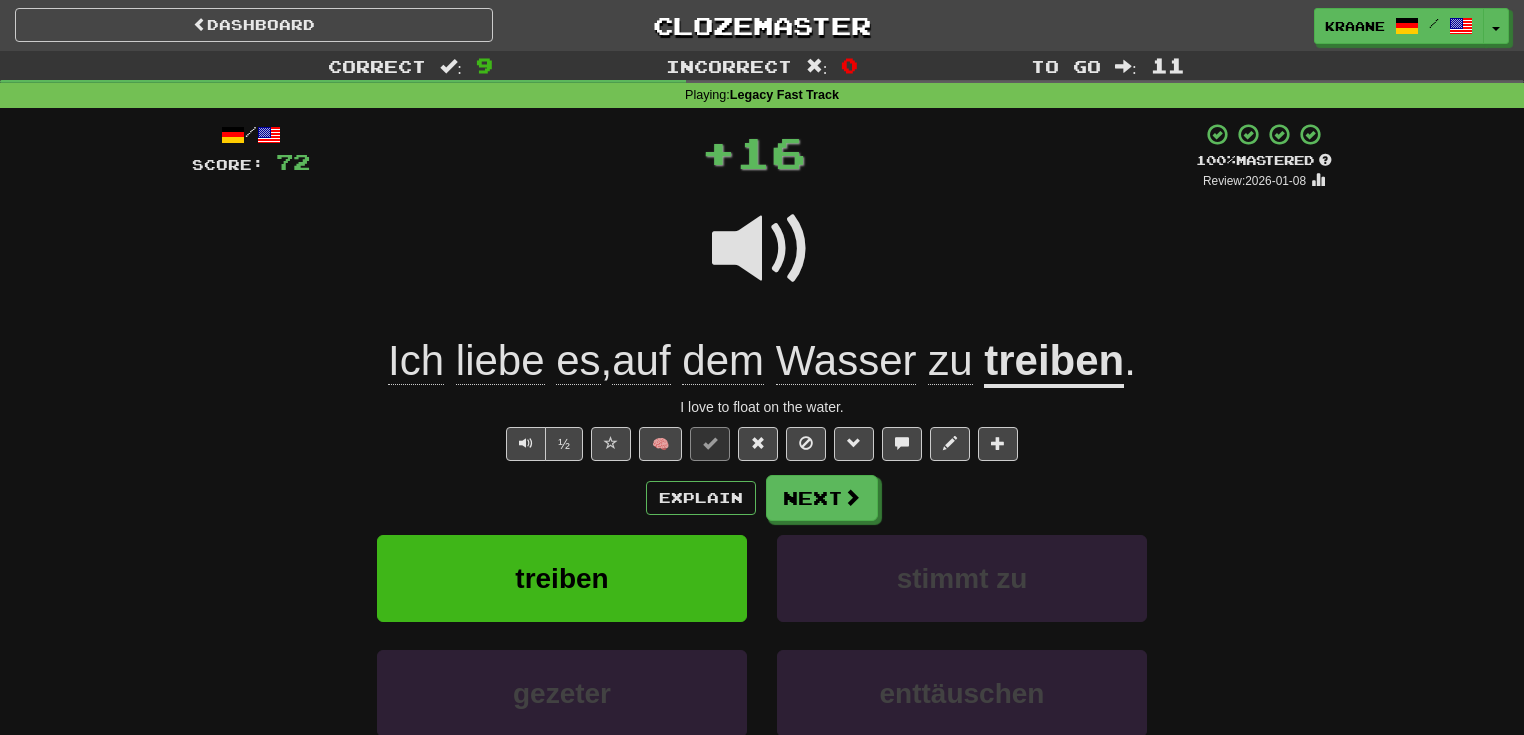 click on "Explain Next treiben stimmt zu gezeter enttäuschen Learn more: treiben stimmt zu gezeter enttäuschen" at bounding box center (762, 635) 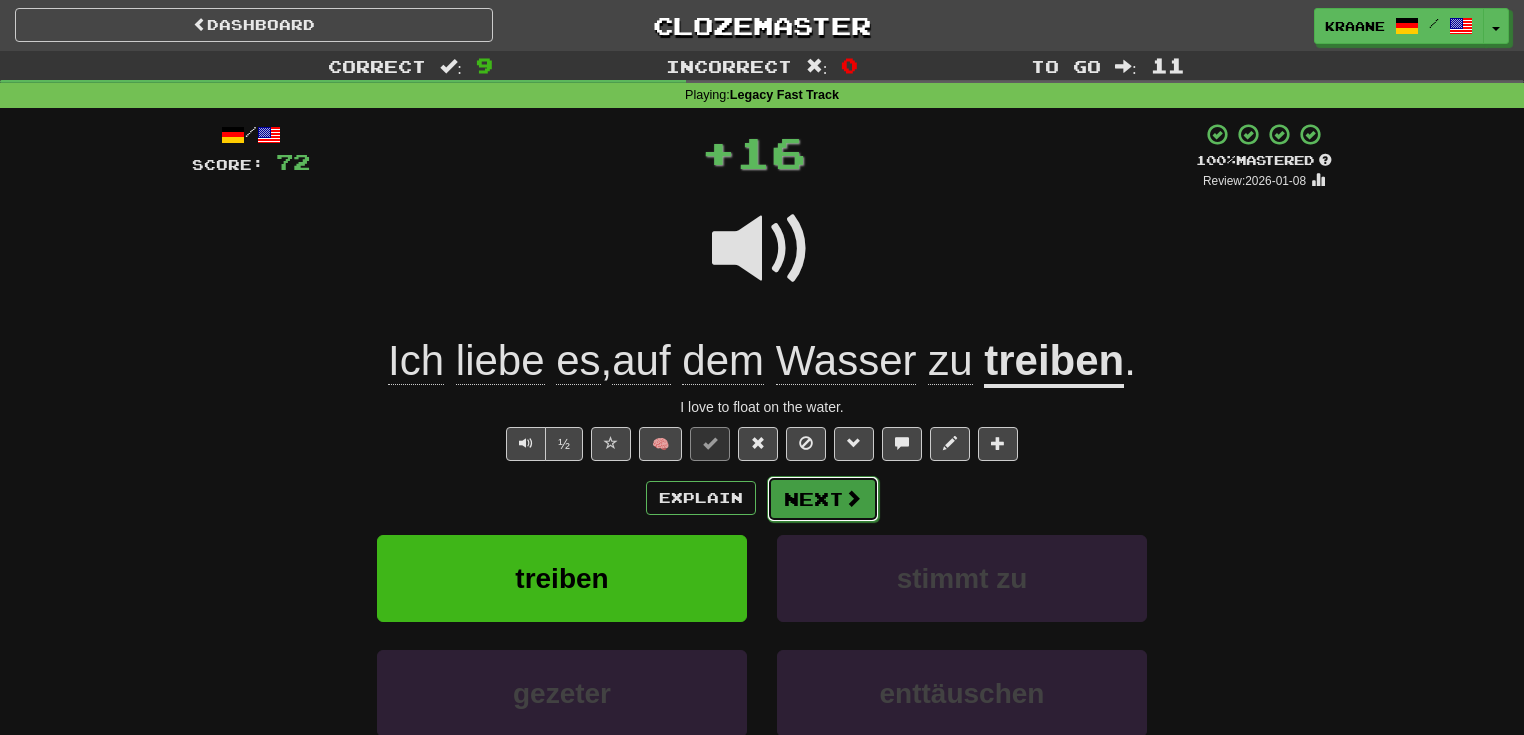 click at bounding box center (853, 498) 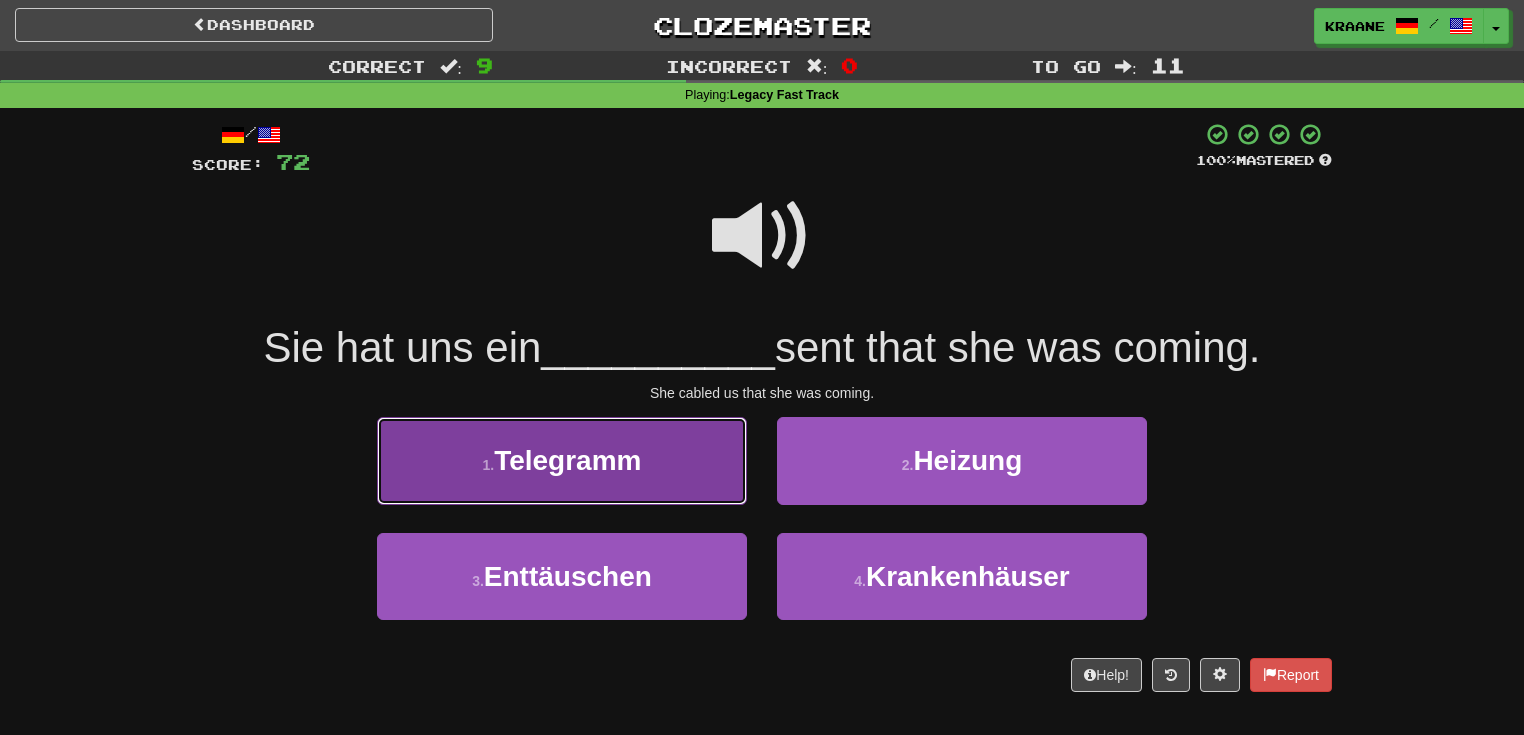 click on "1 .  Telegramm" at bounding box center (562, 460) 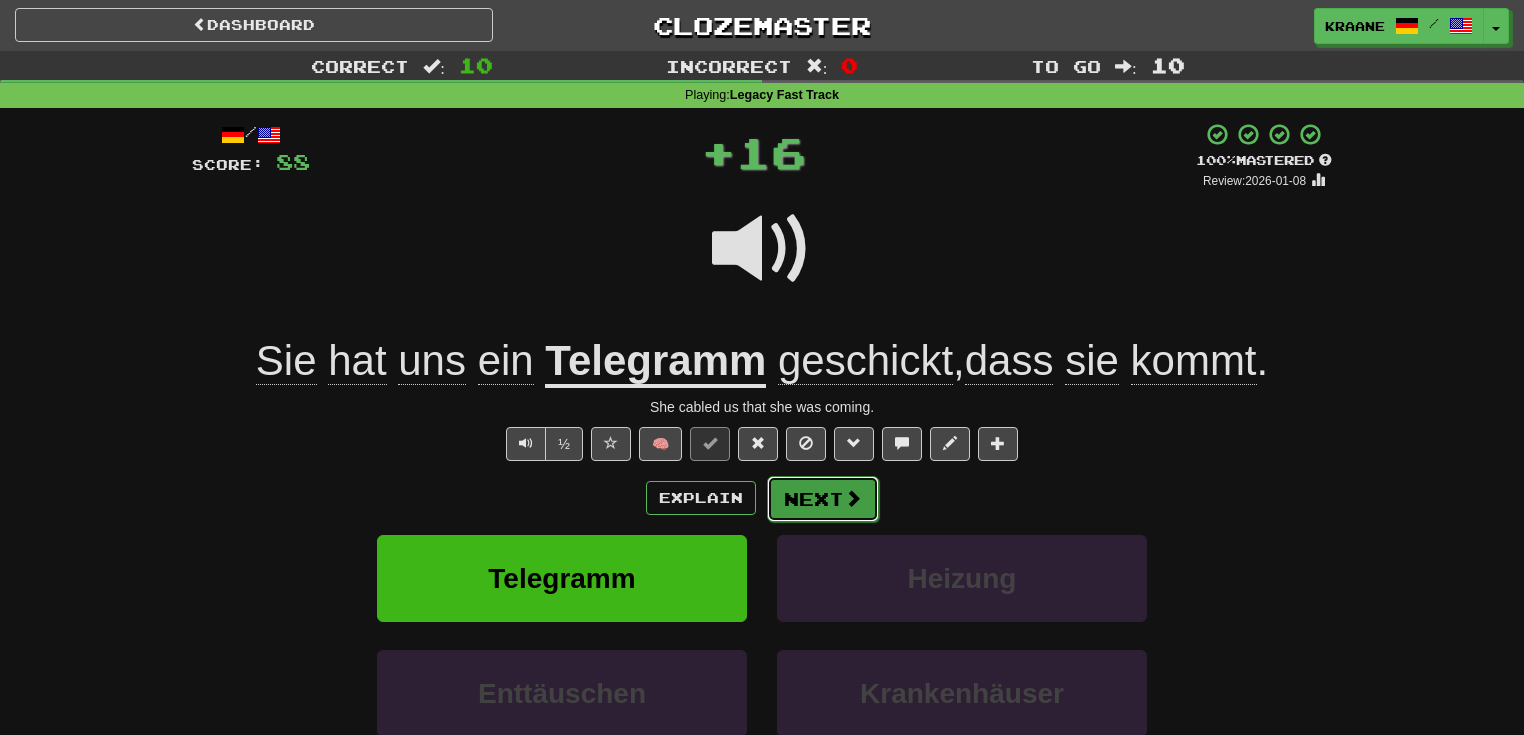 click on "Next" at bounding box center [823, 499] 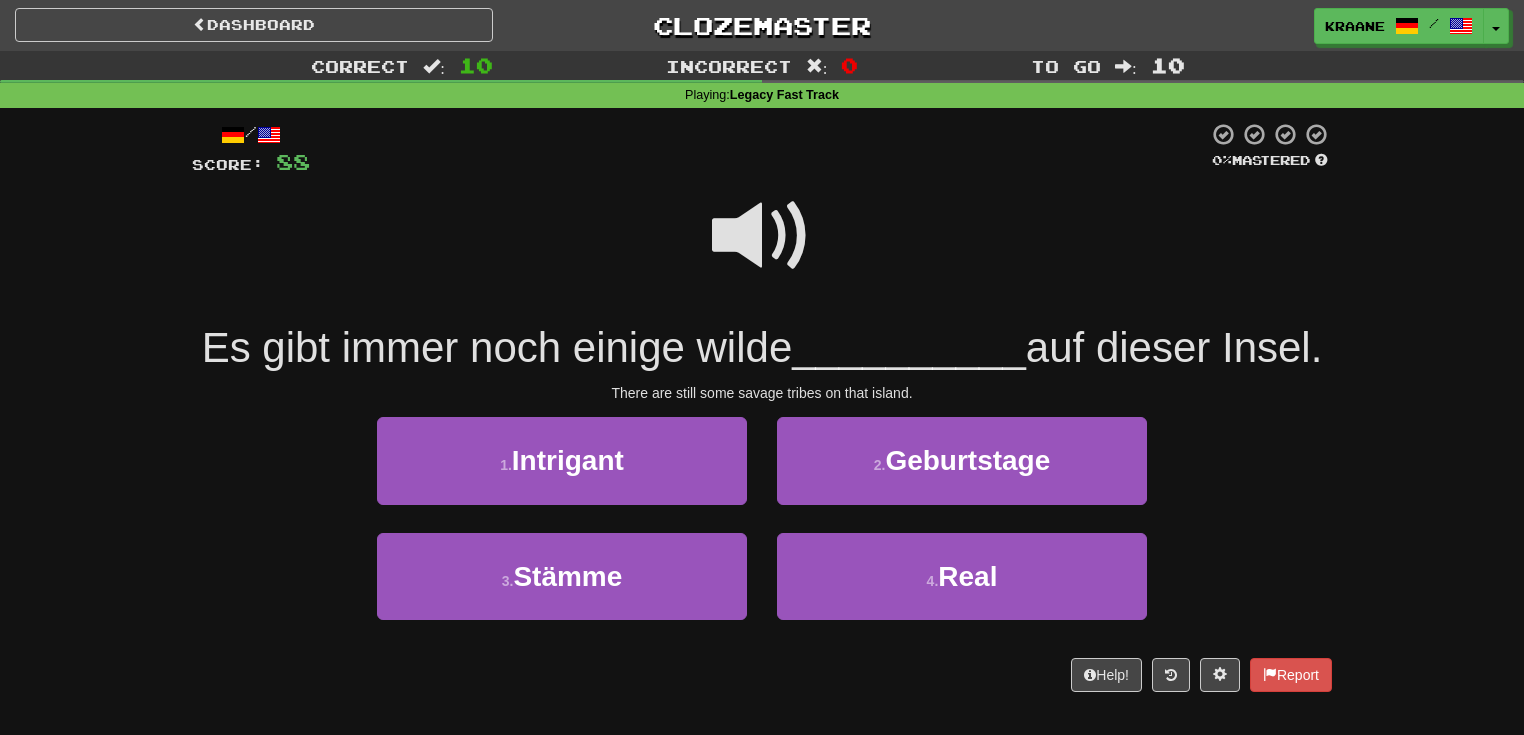 click at bounding box center [762, 236] 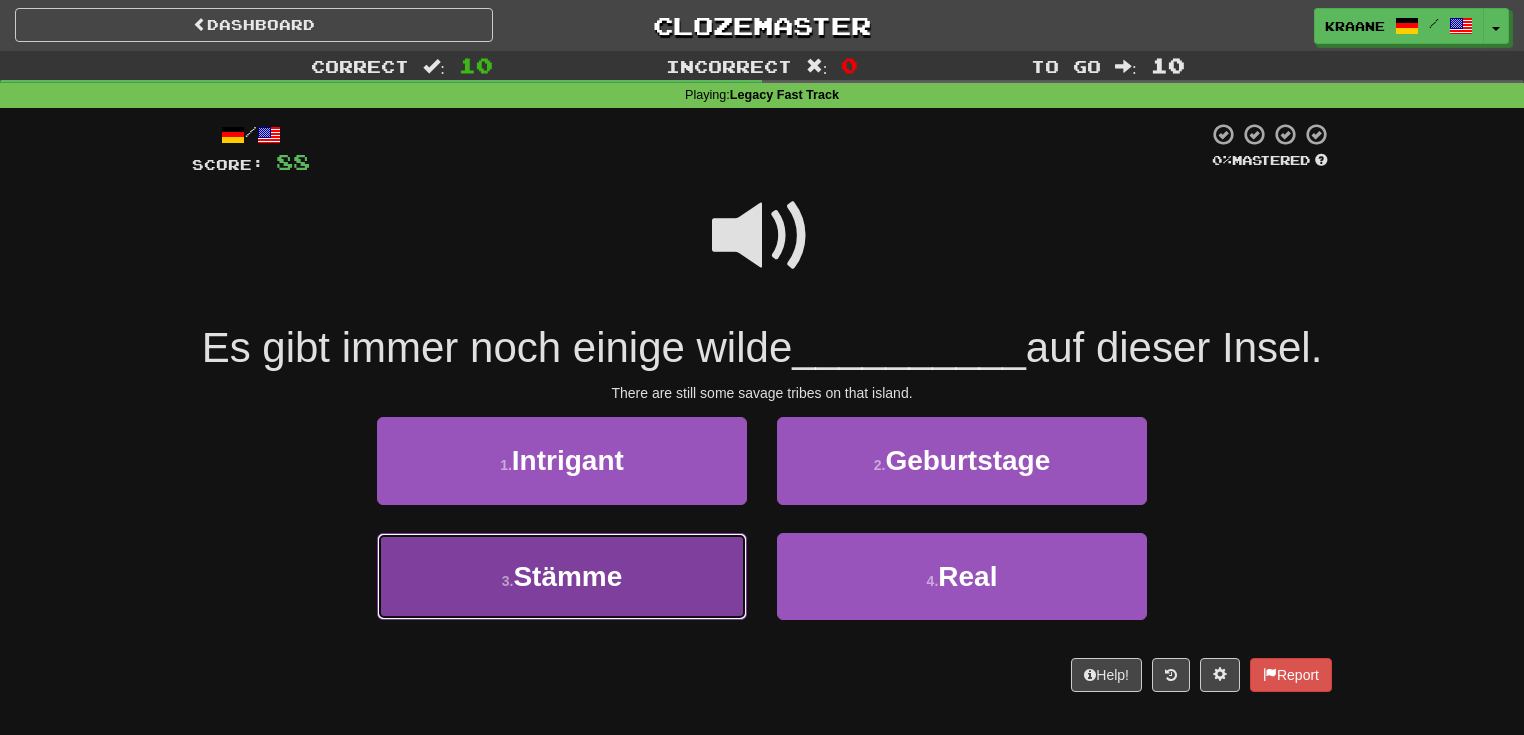 click on "3 .  Stämme" at bounding box center (562, 576) 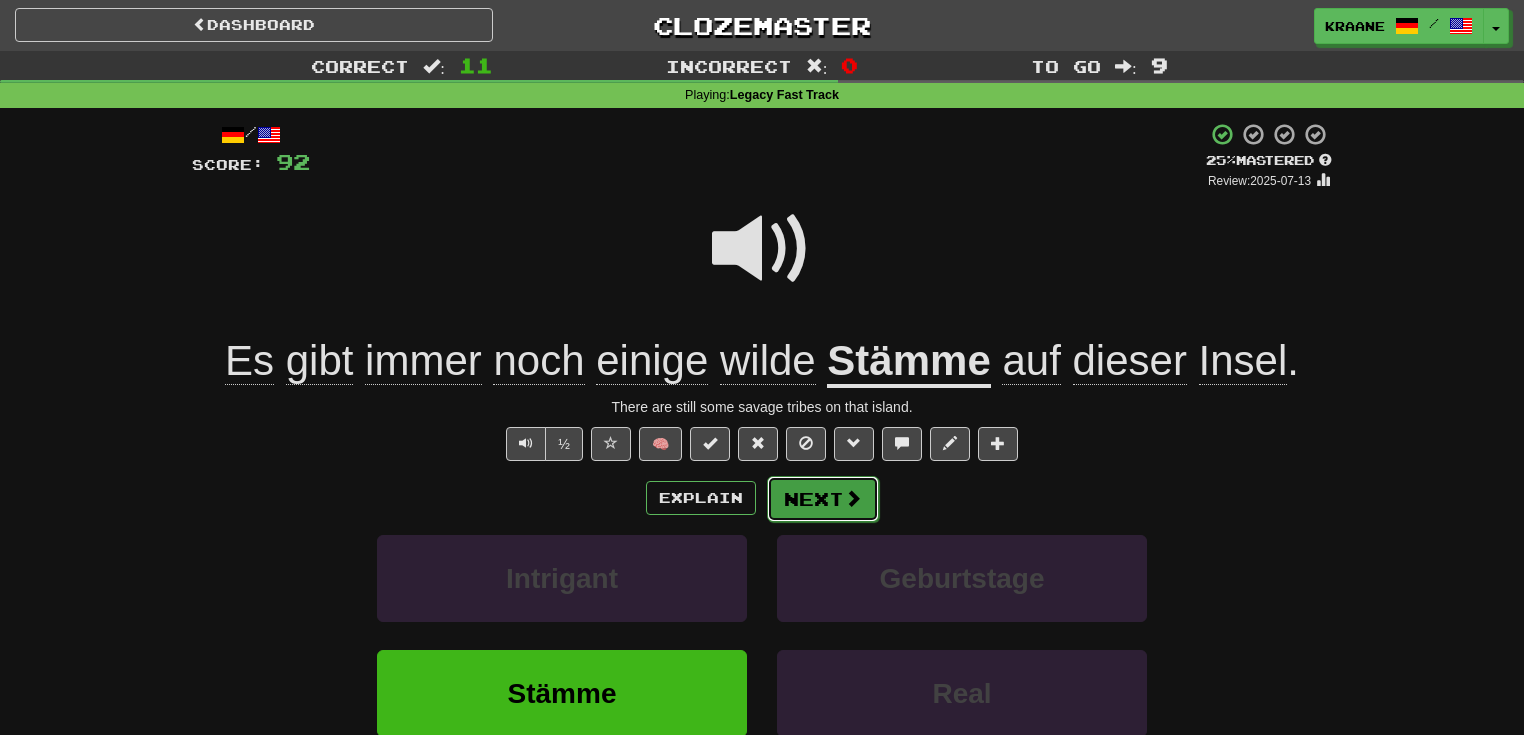 click at bounding box center [853, 498] 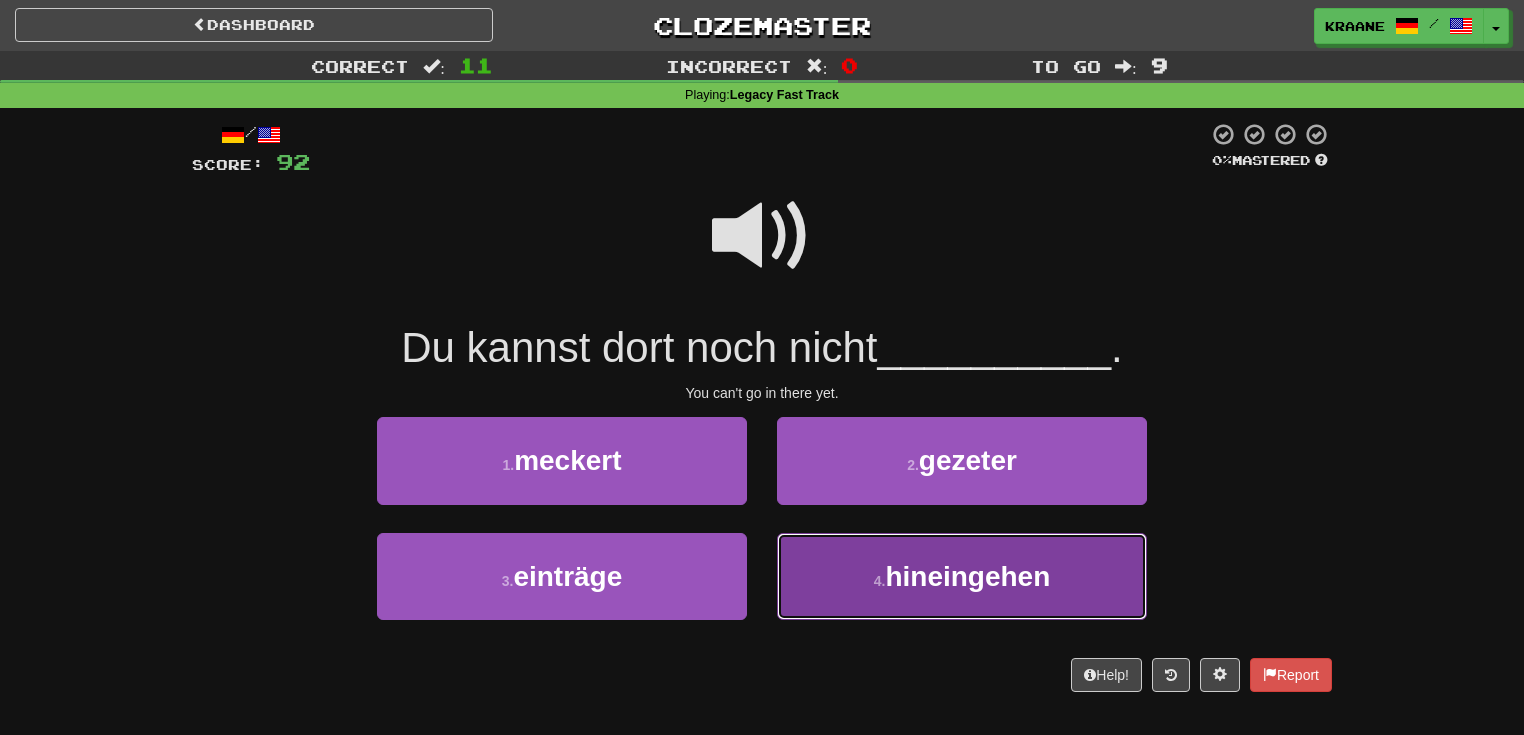 click on "4 .  hineingehen" at bounding box center (962, 576) 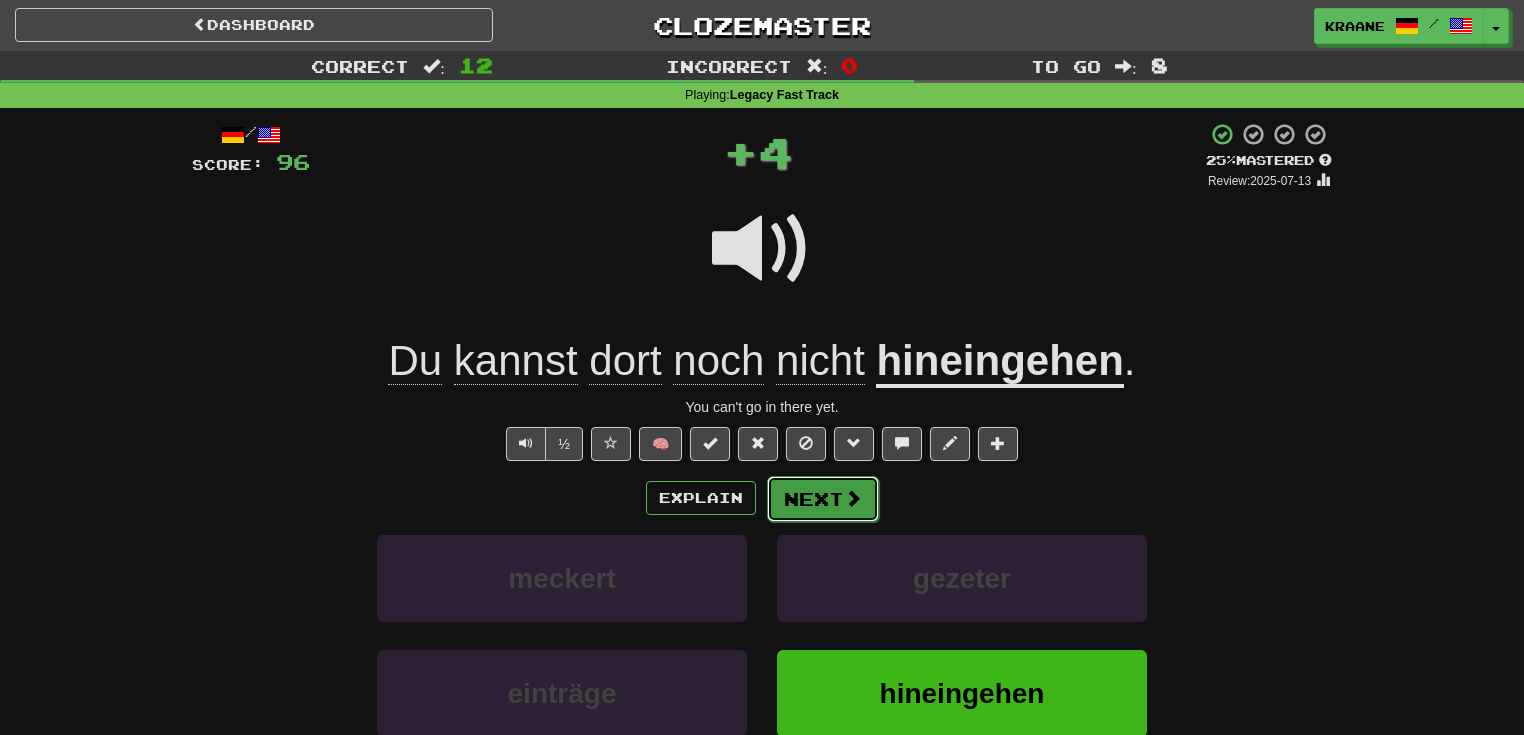 click on "Next" at bounding box center [823, 499] 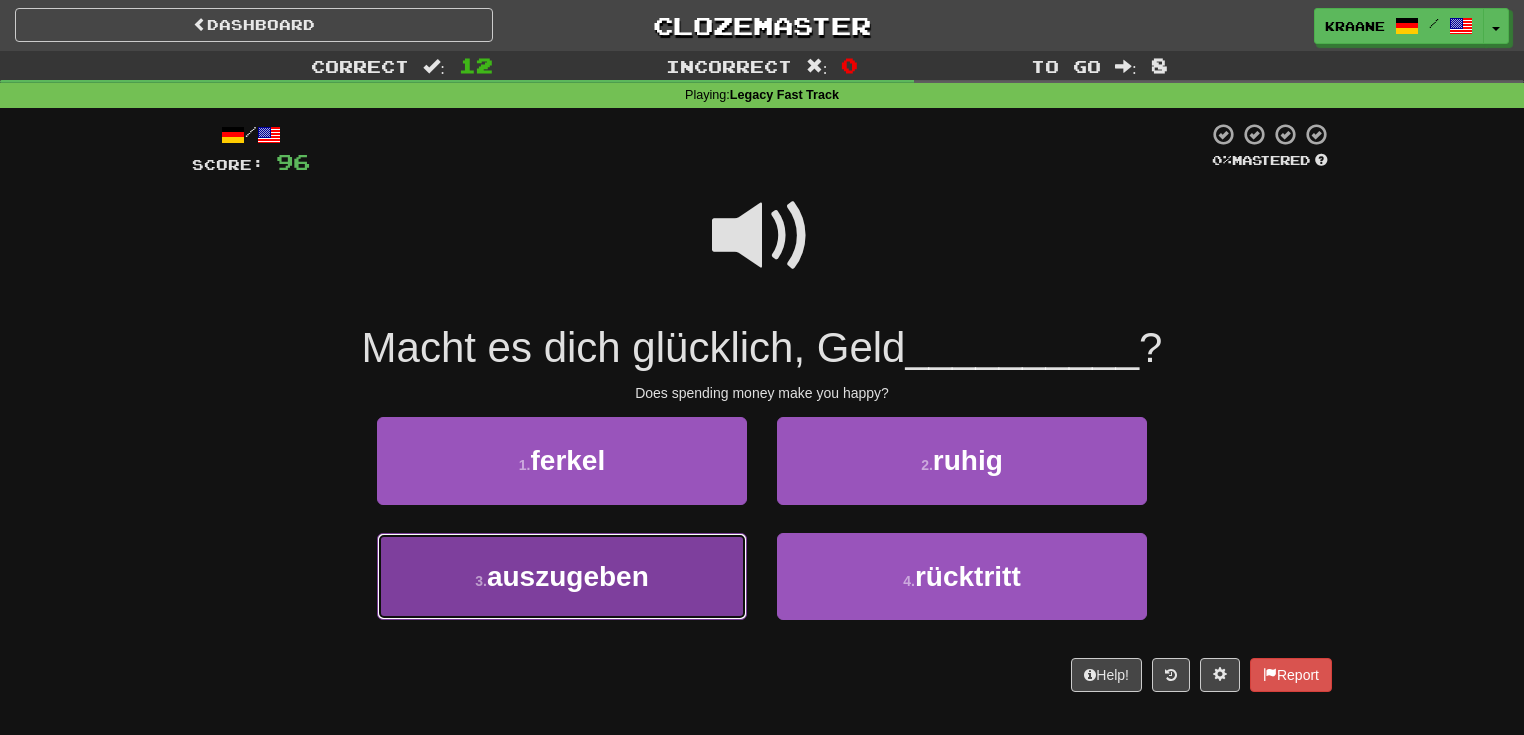 click on "3 .  auszugeben" at bounding box center (562, 576) 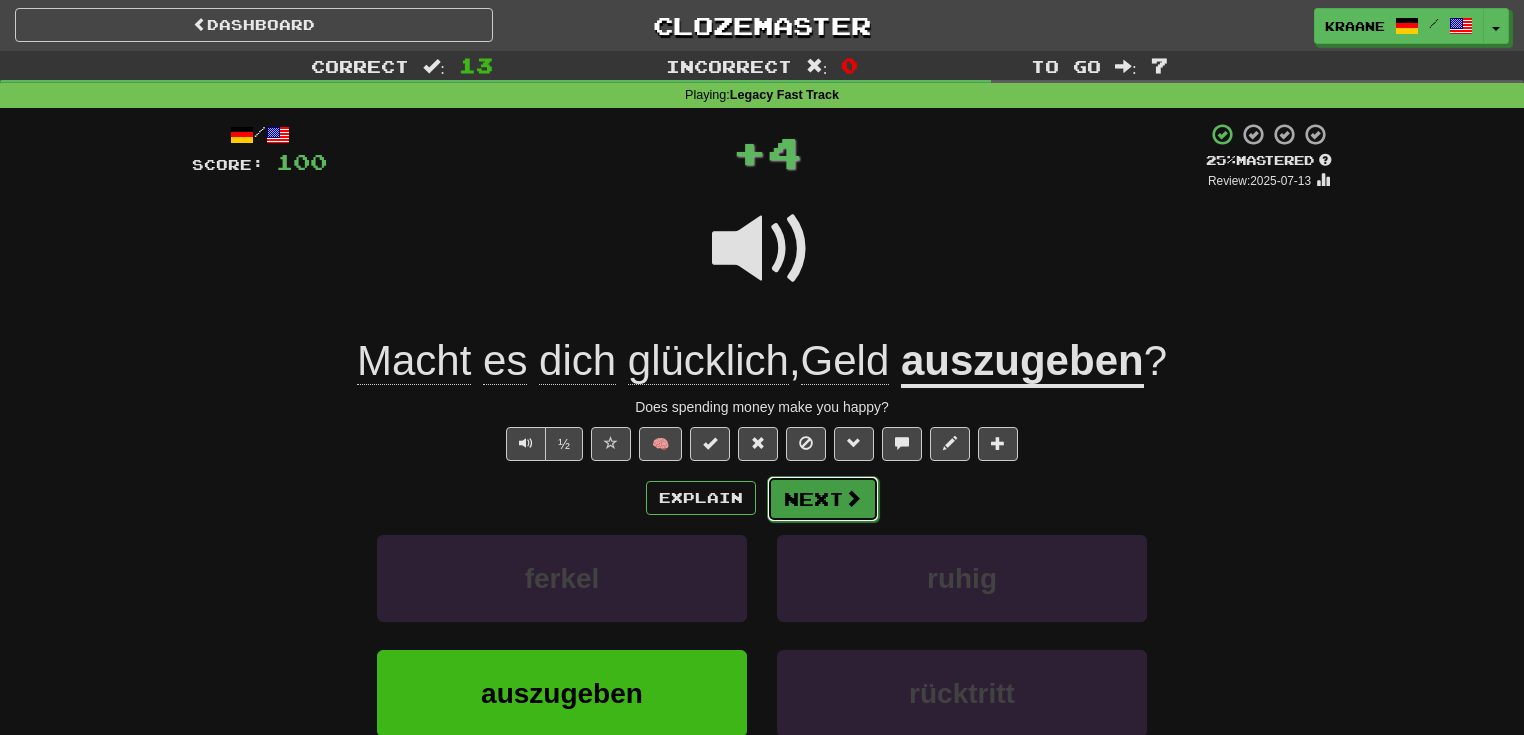 click on "Next" at bounding box center (823, 499) 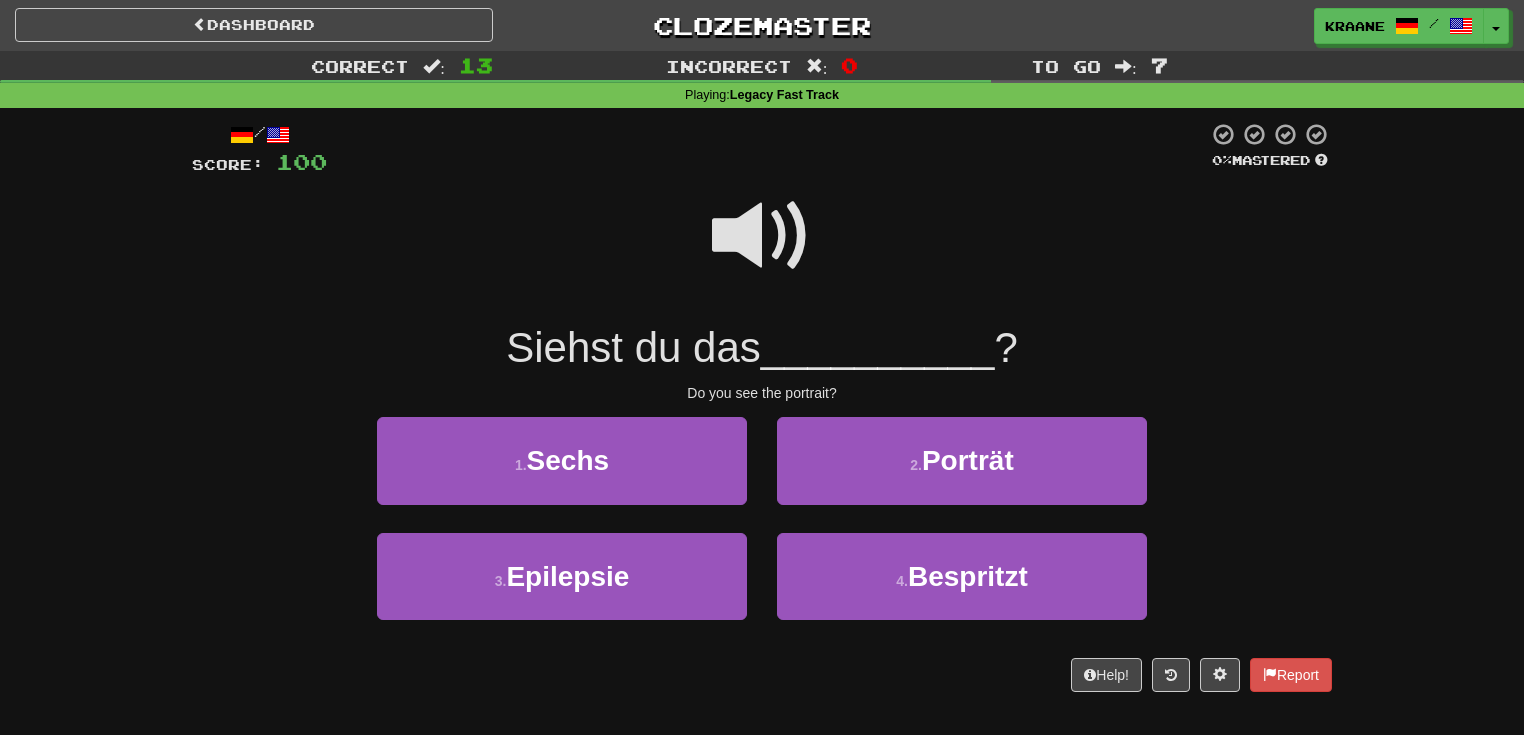 click at bounding box center (762, 236) 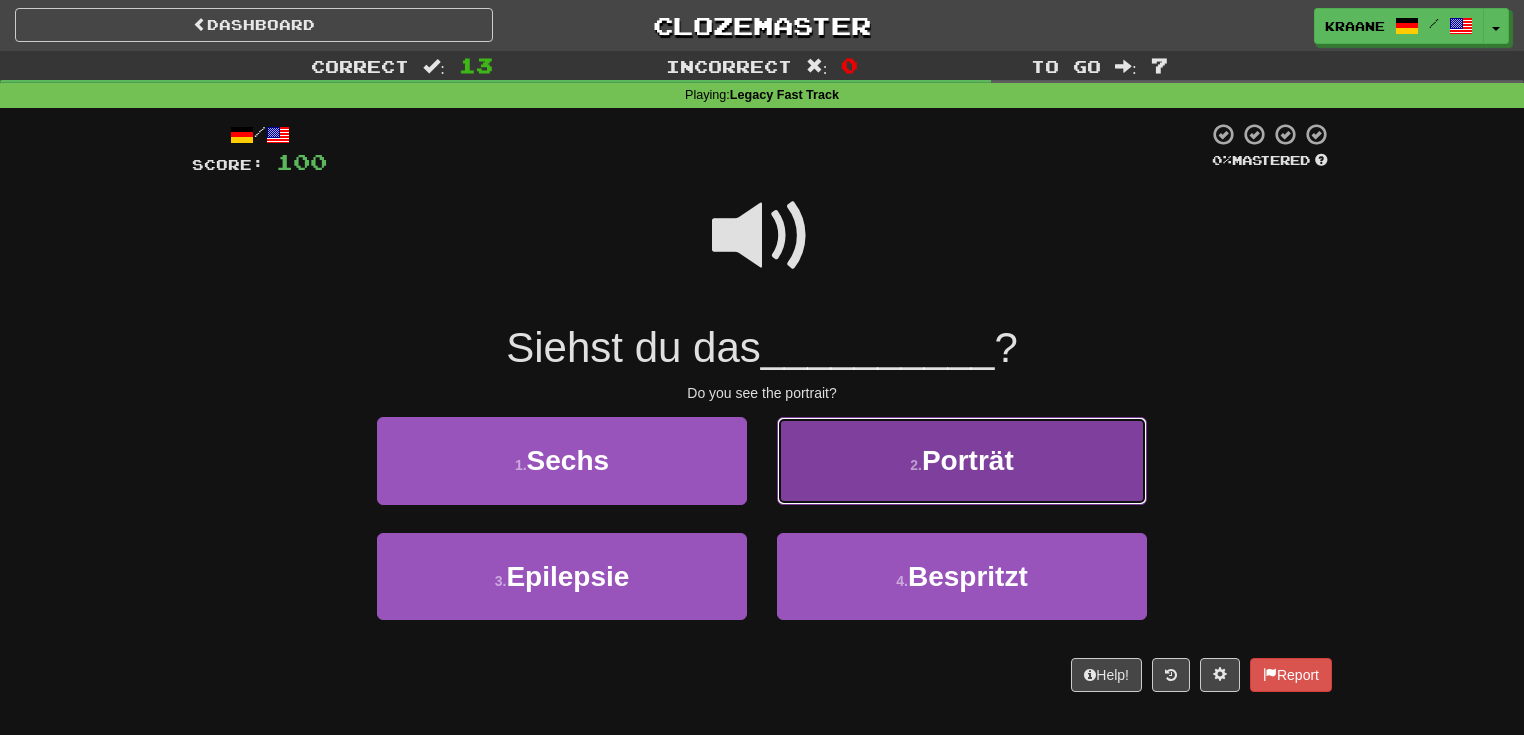 click on "2 .  Porträt" at bounding box center [962, 460] 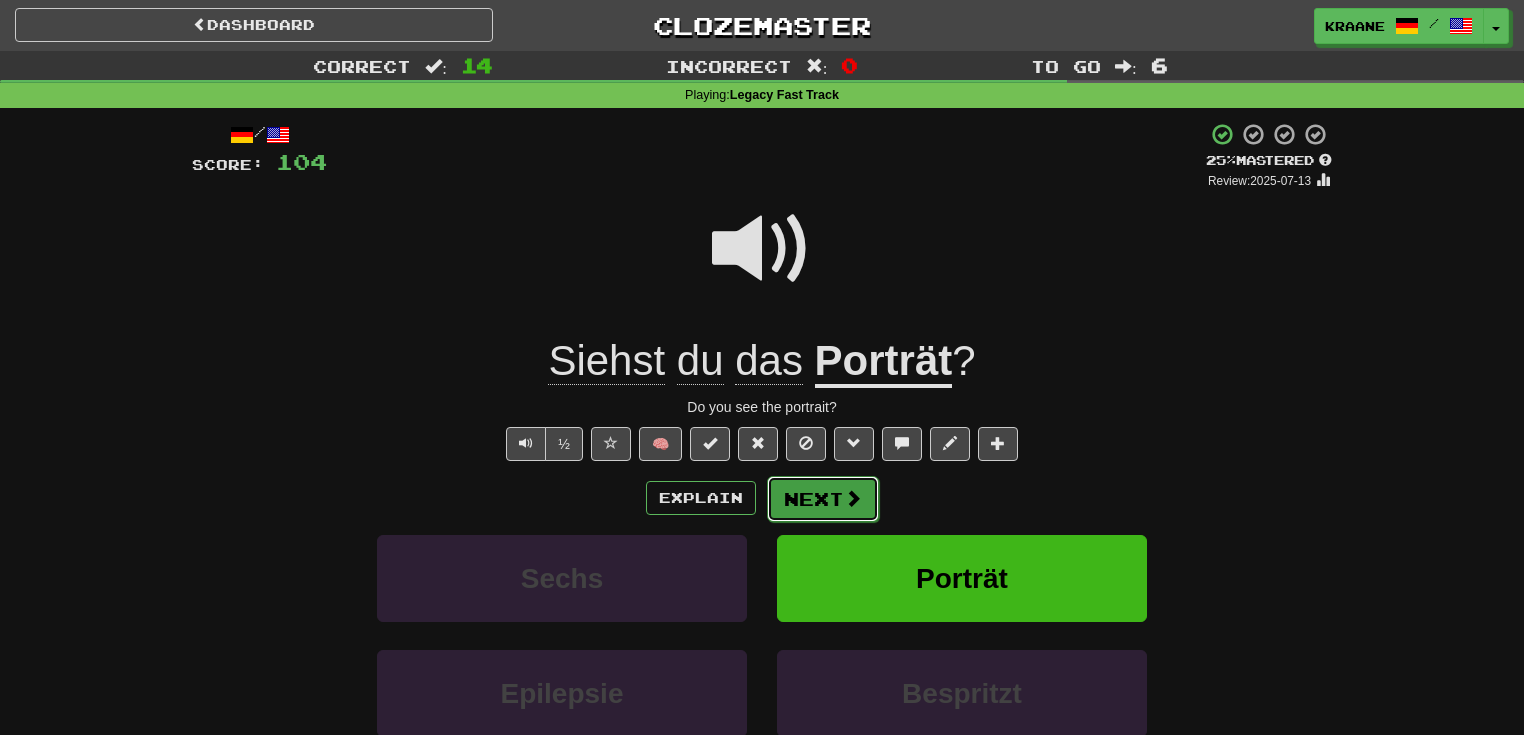 click at bounding box center [853, 498] 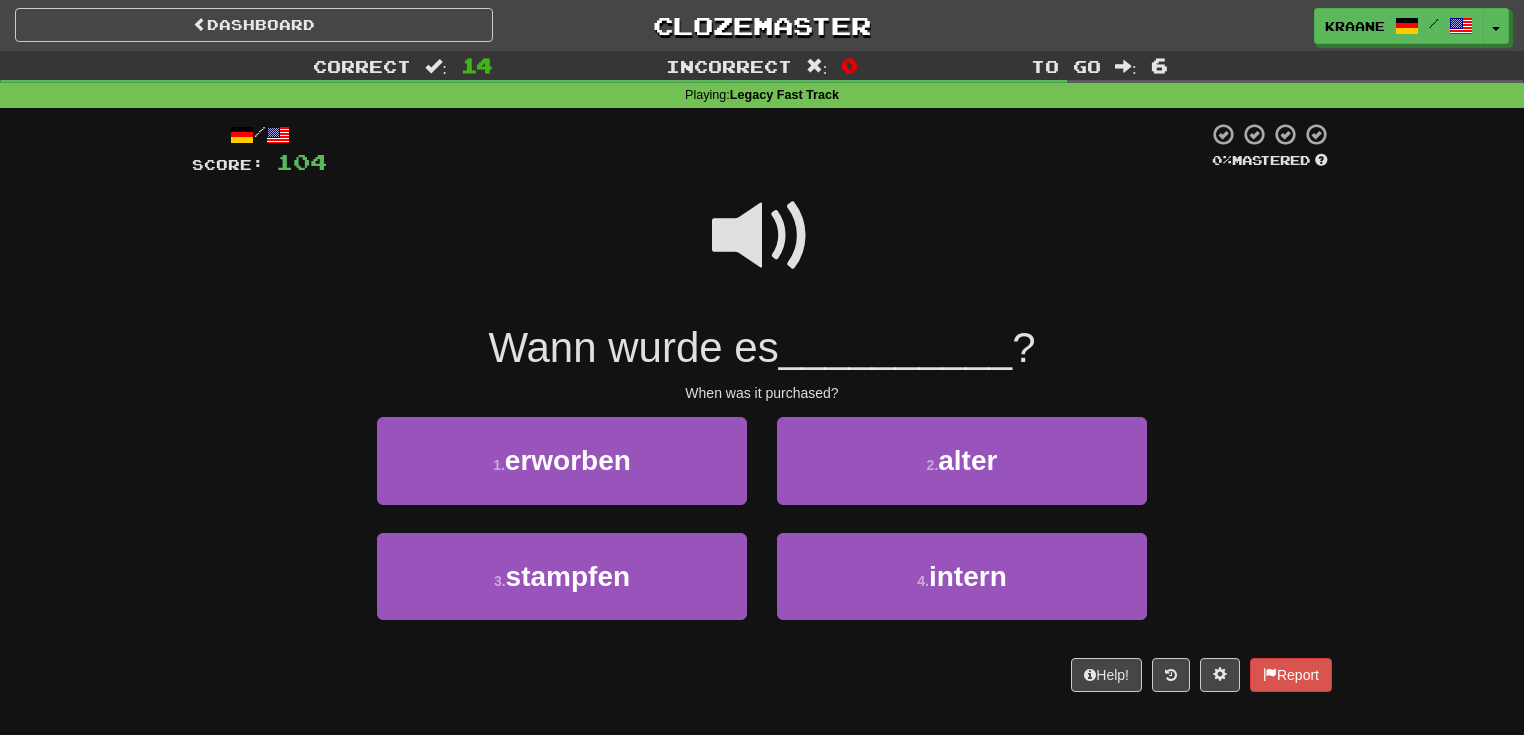 click at bounding box center [762, 236] 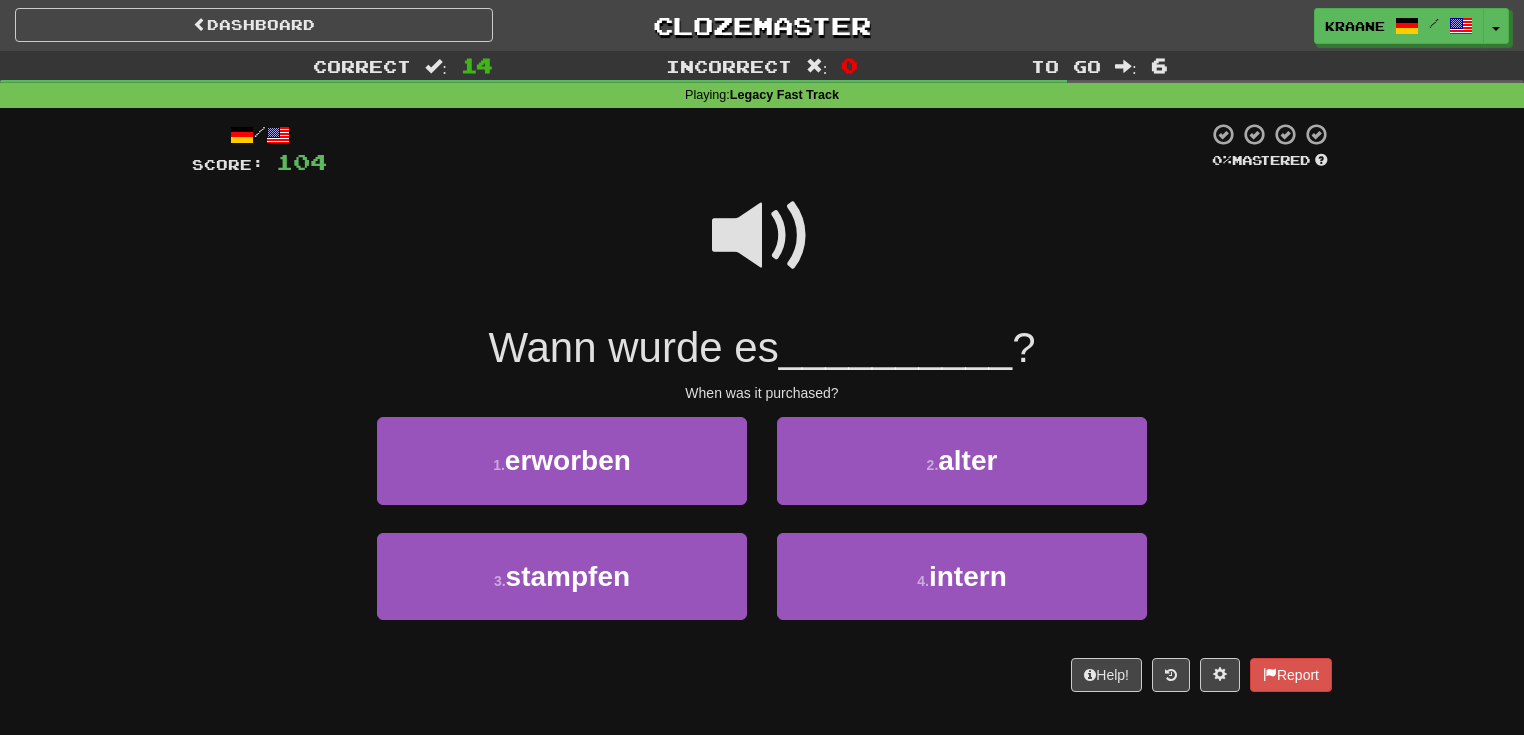 click at bounding box center (762, 236) 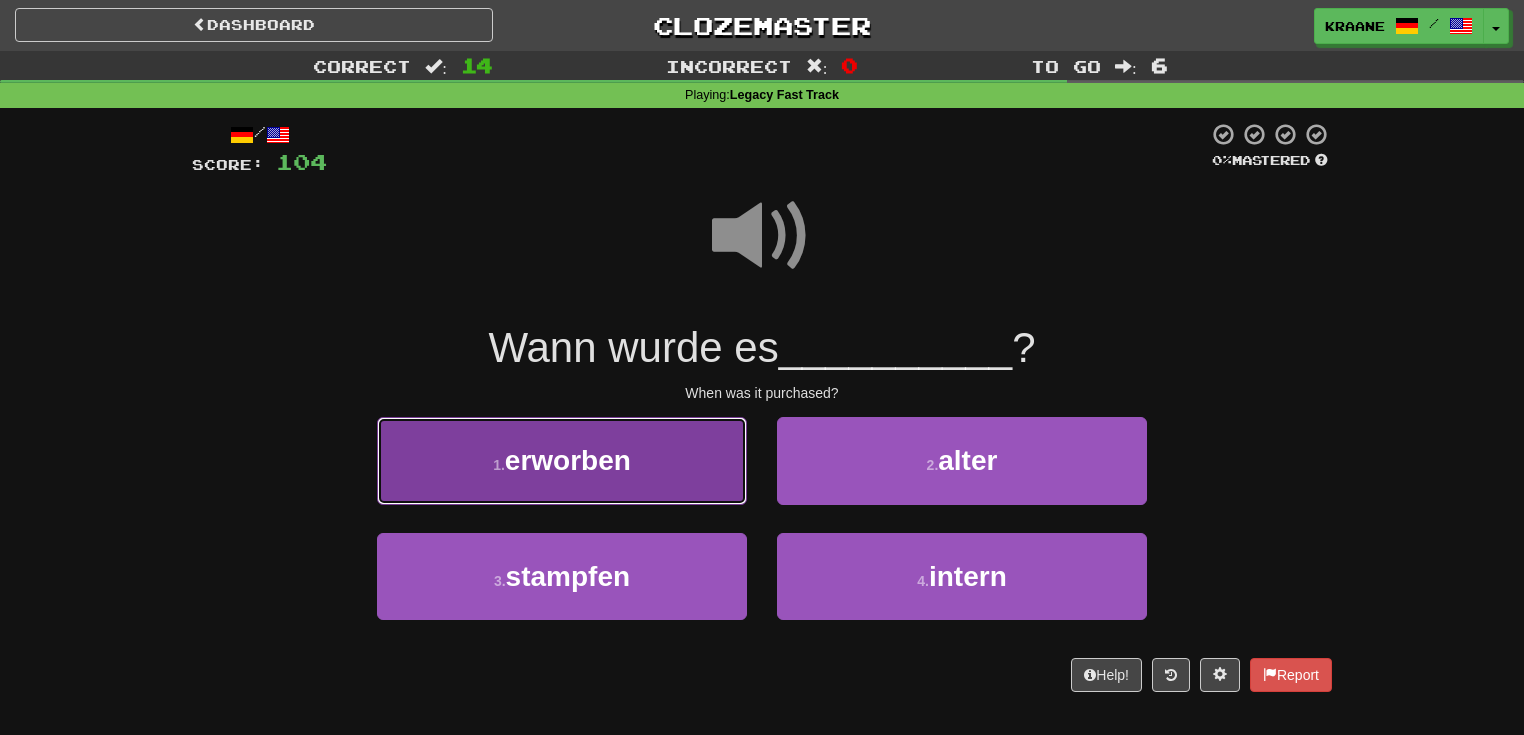 click on "1 .  erworben" at bounding box center [562, 460] 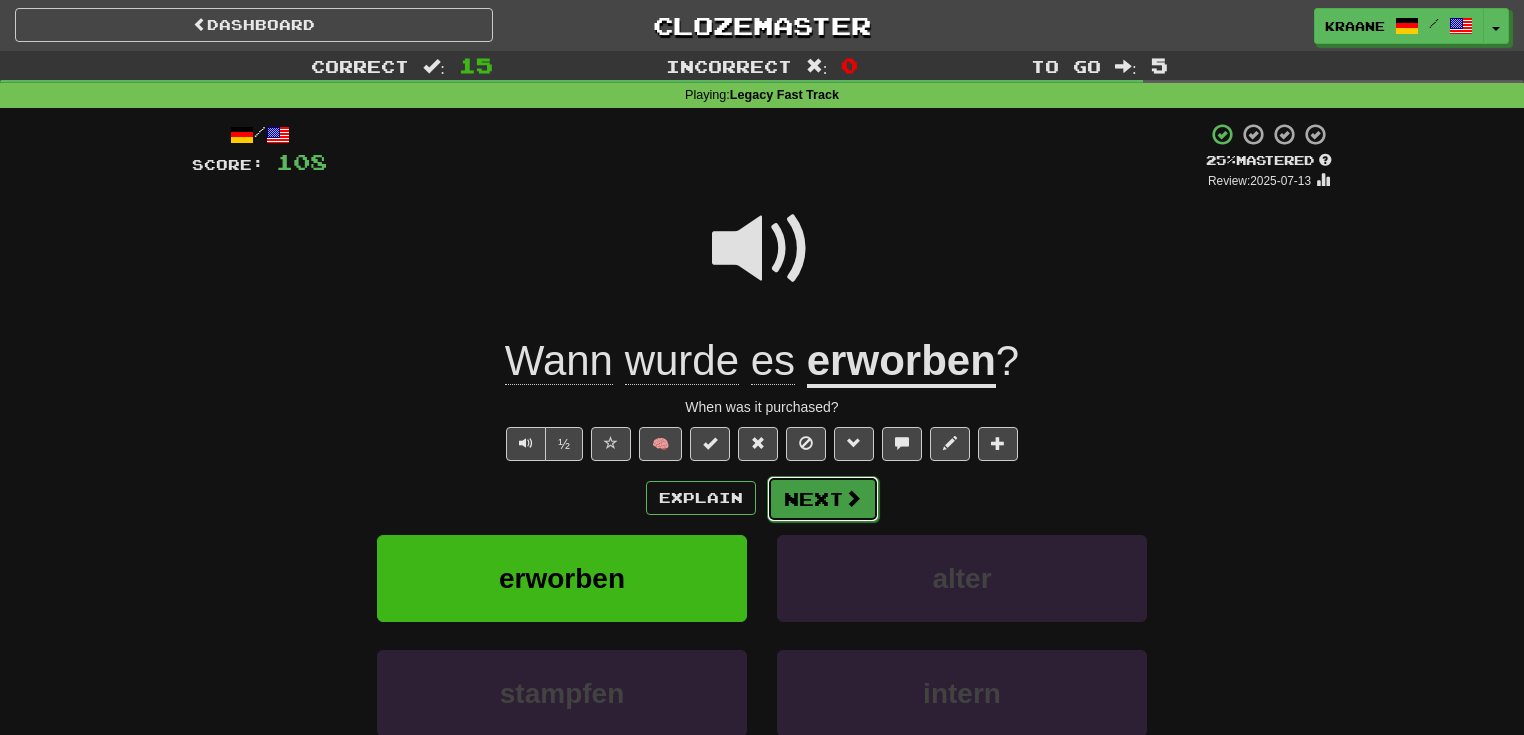 click on "Next" at bounding box center (823, 499) 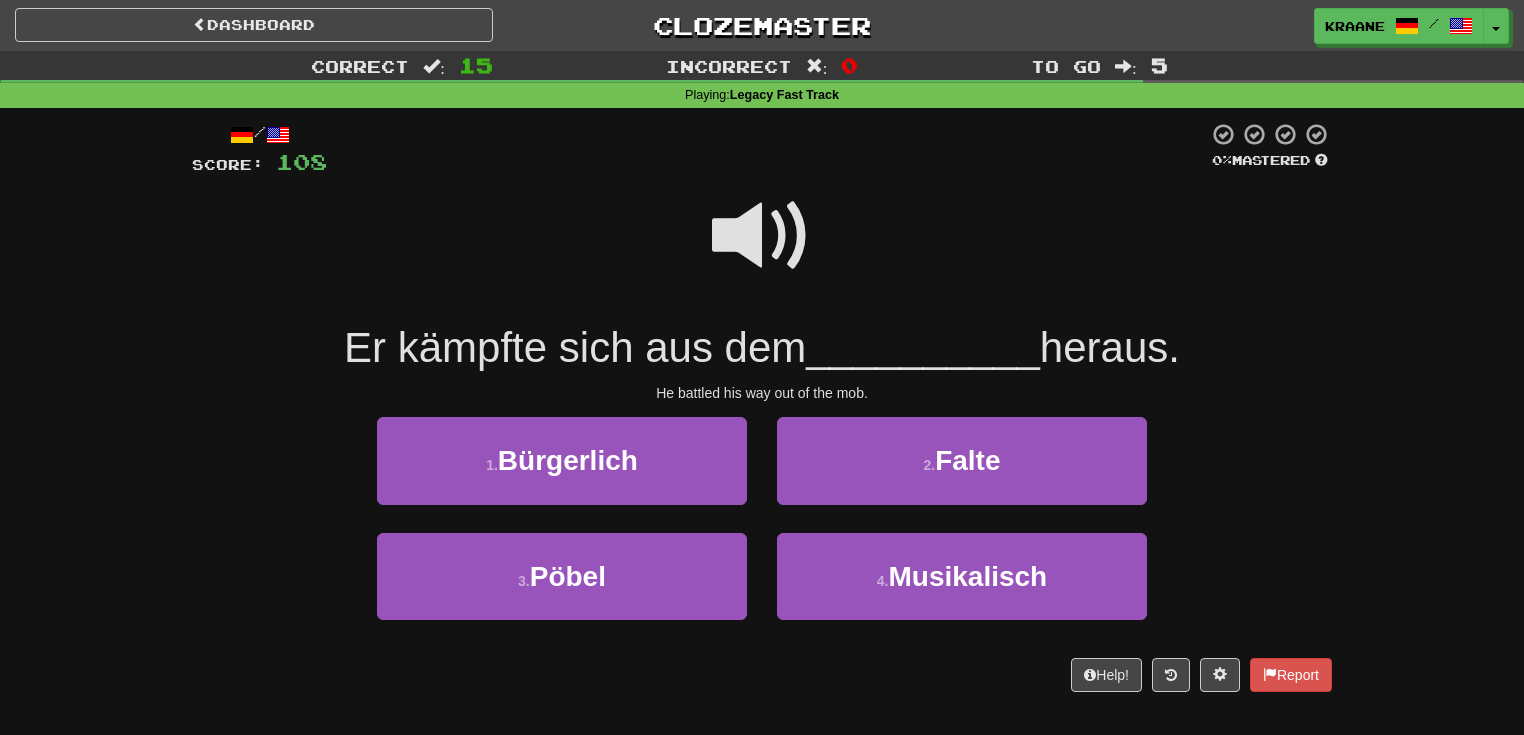 click at bounding box center (762, 236) 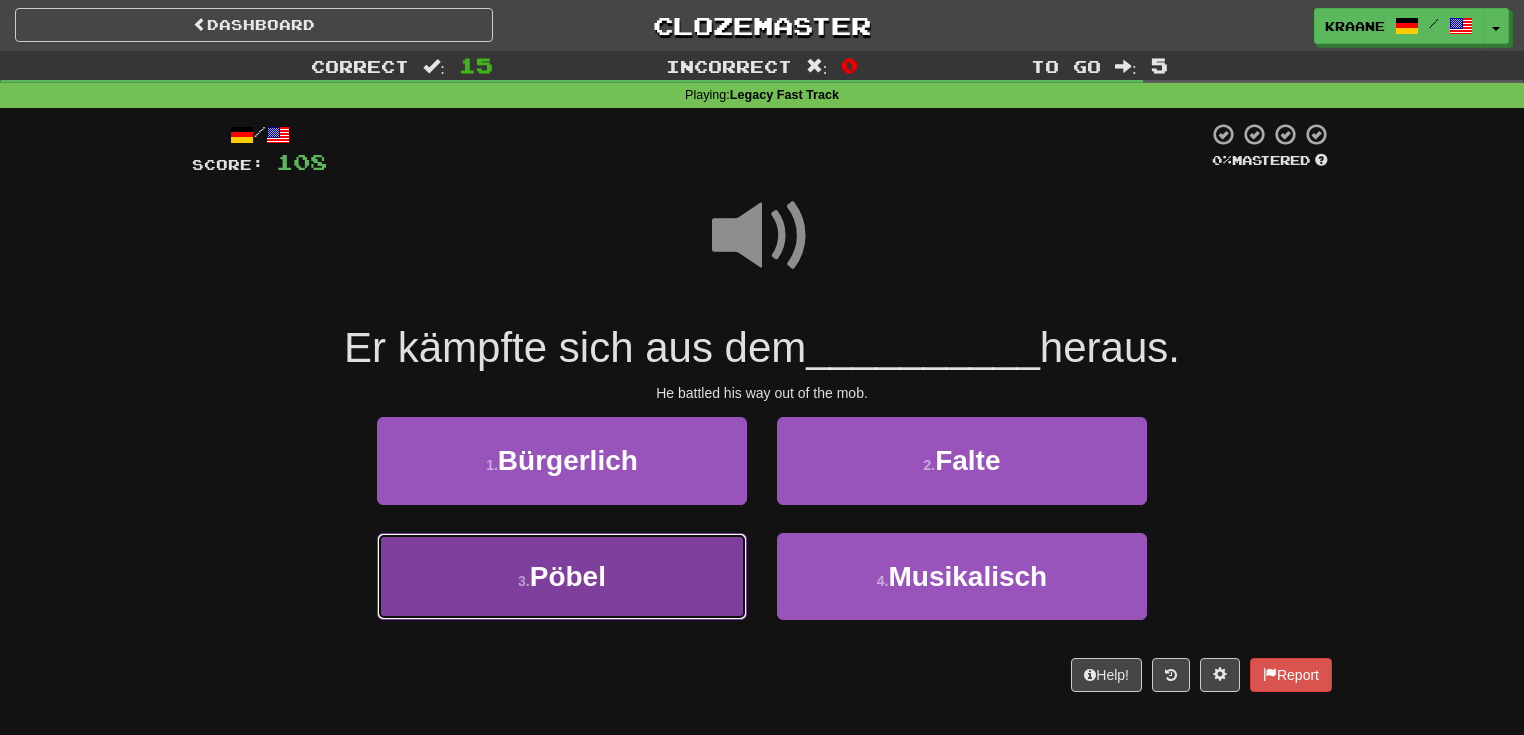 click on "3 .  Pöbel" at bounding box center (562, 576) 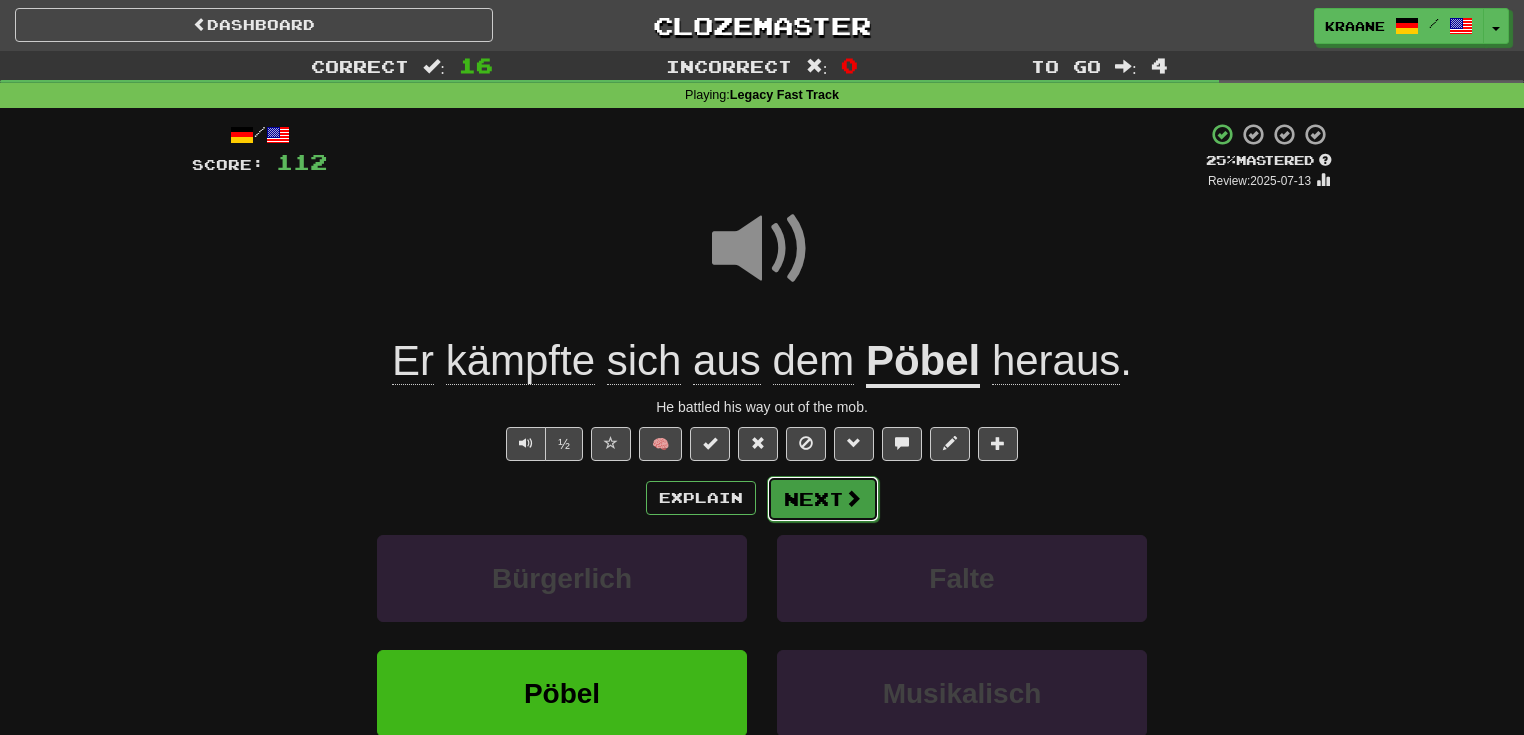 click on "Next" at bounding box center (823, 499) 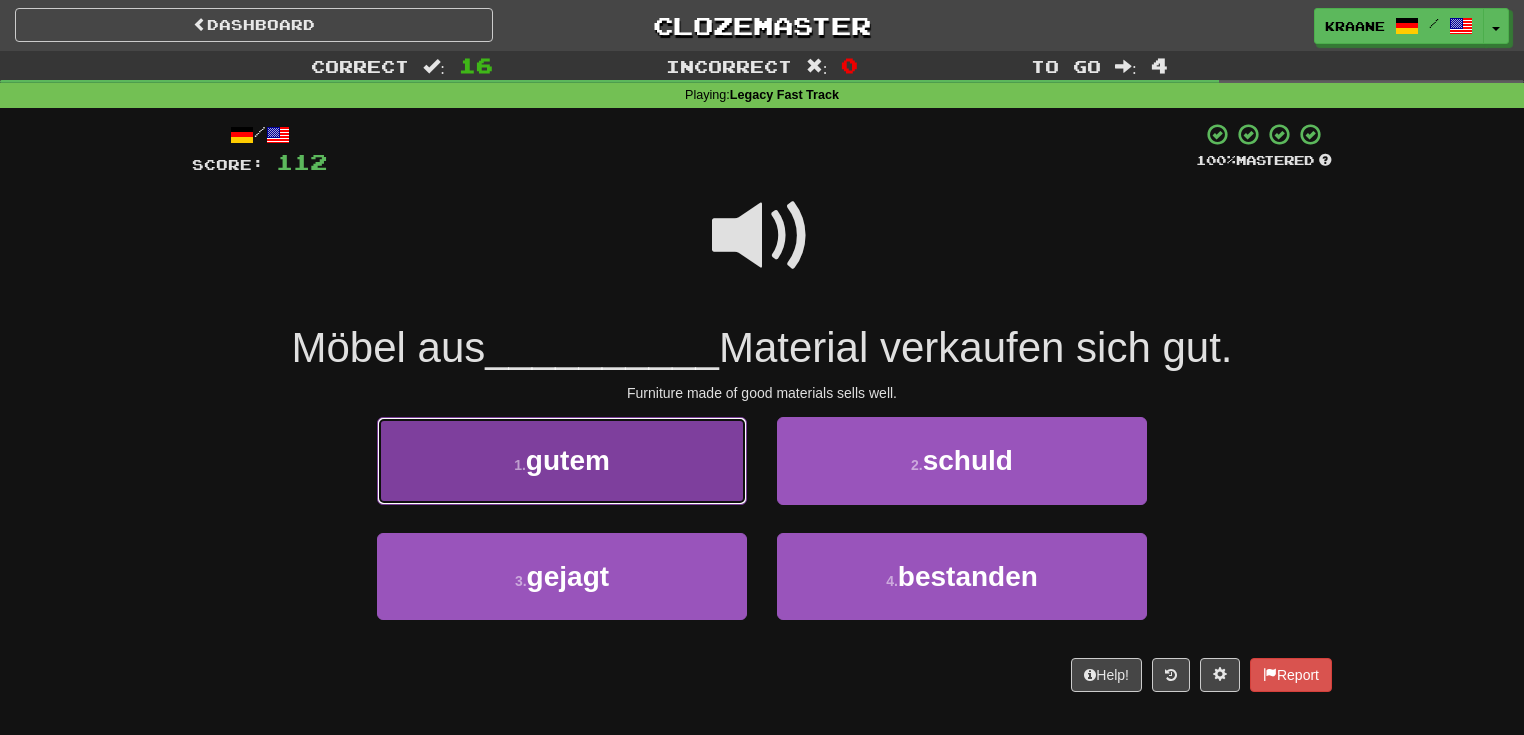 click on "1 .  gutem" at bounding box center [562, 460] 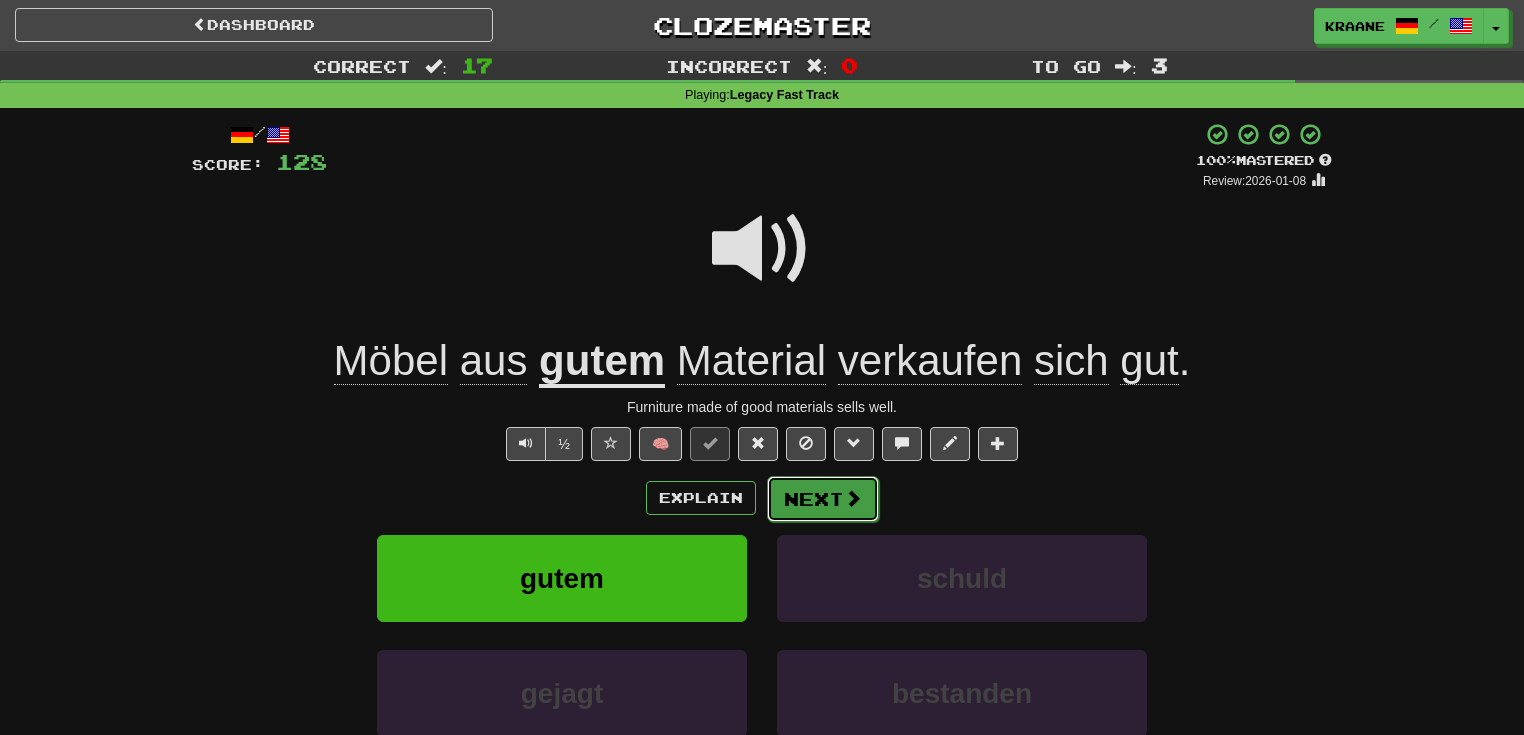 click on "Next" at bounding box center [823, 499] 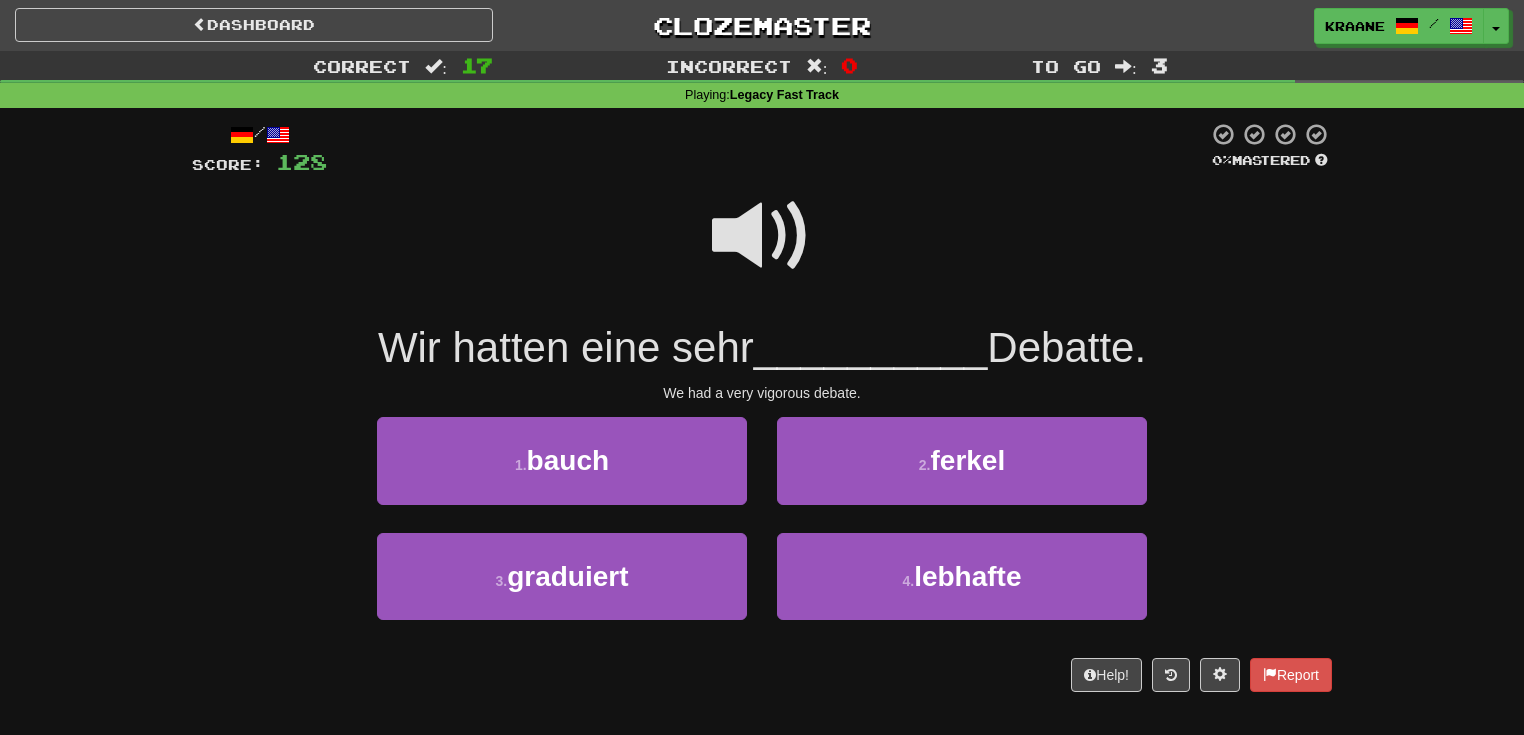 click at bounding box center (762, 236) 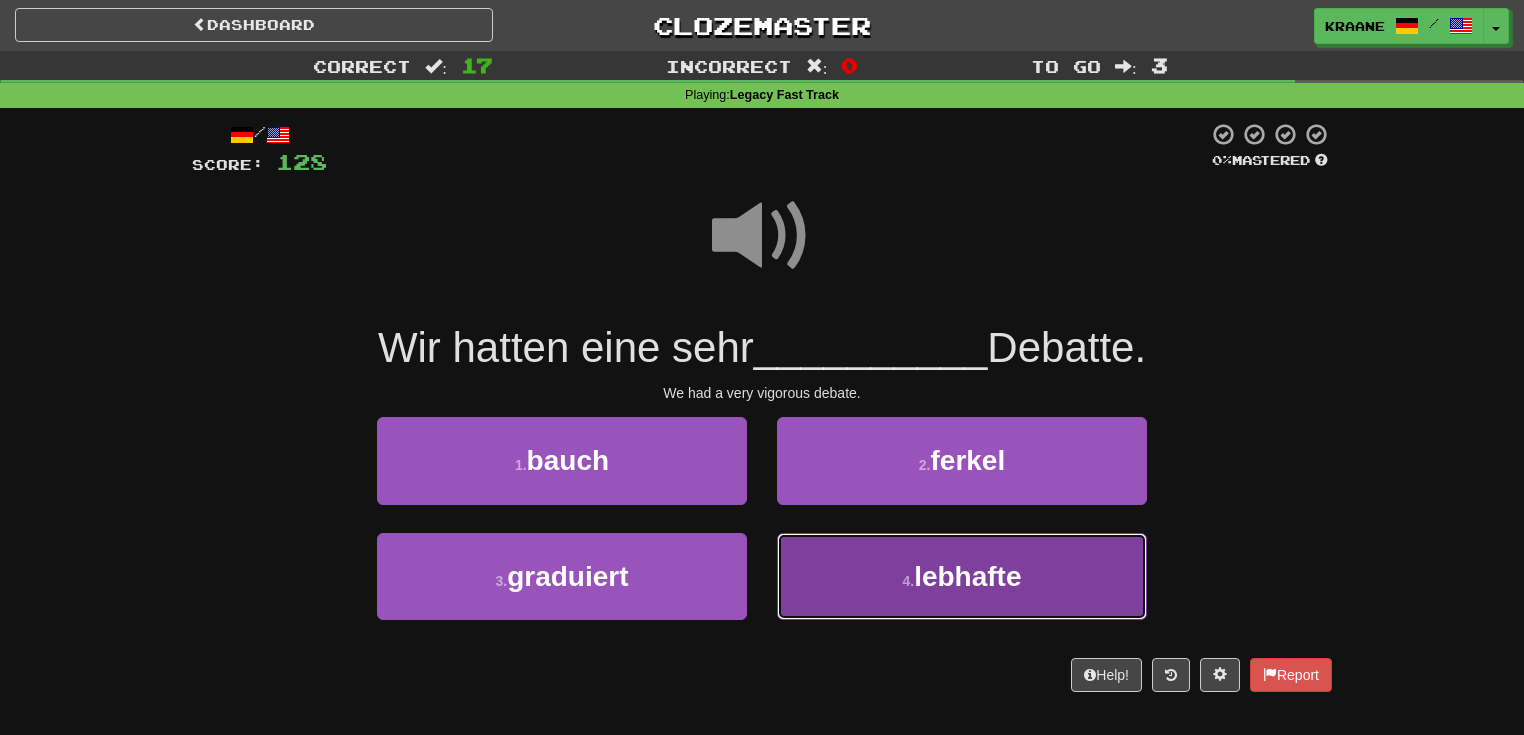 click on "lebhafte" at bounding box center (967, 576) 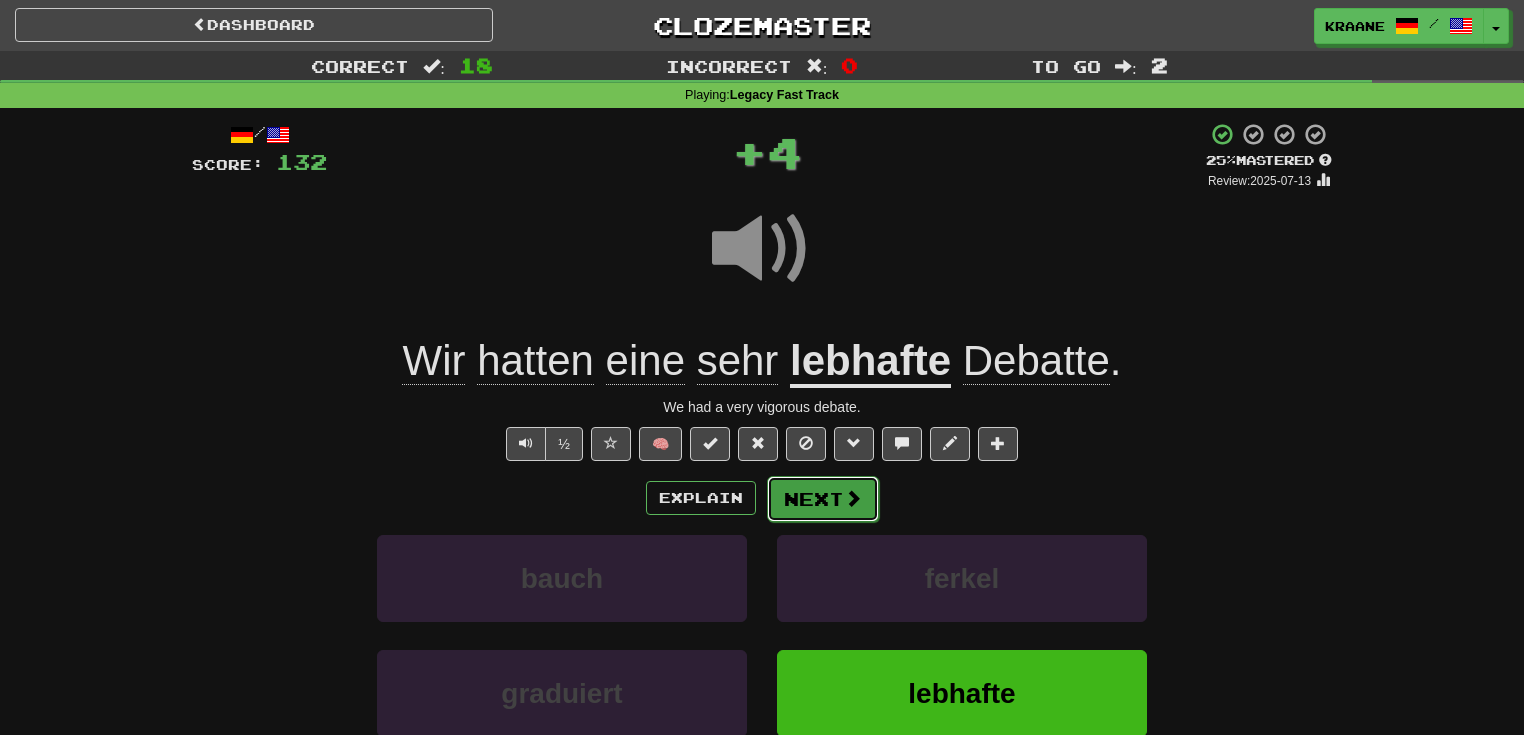 click at bounding box center [853, 498] 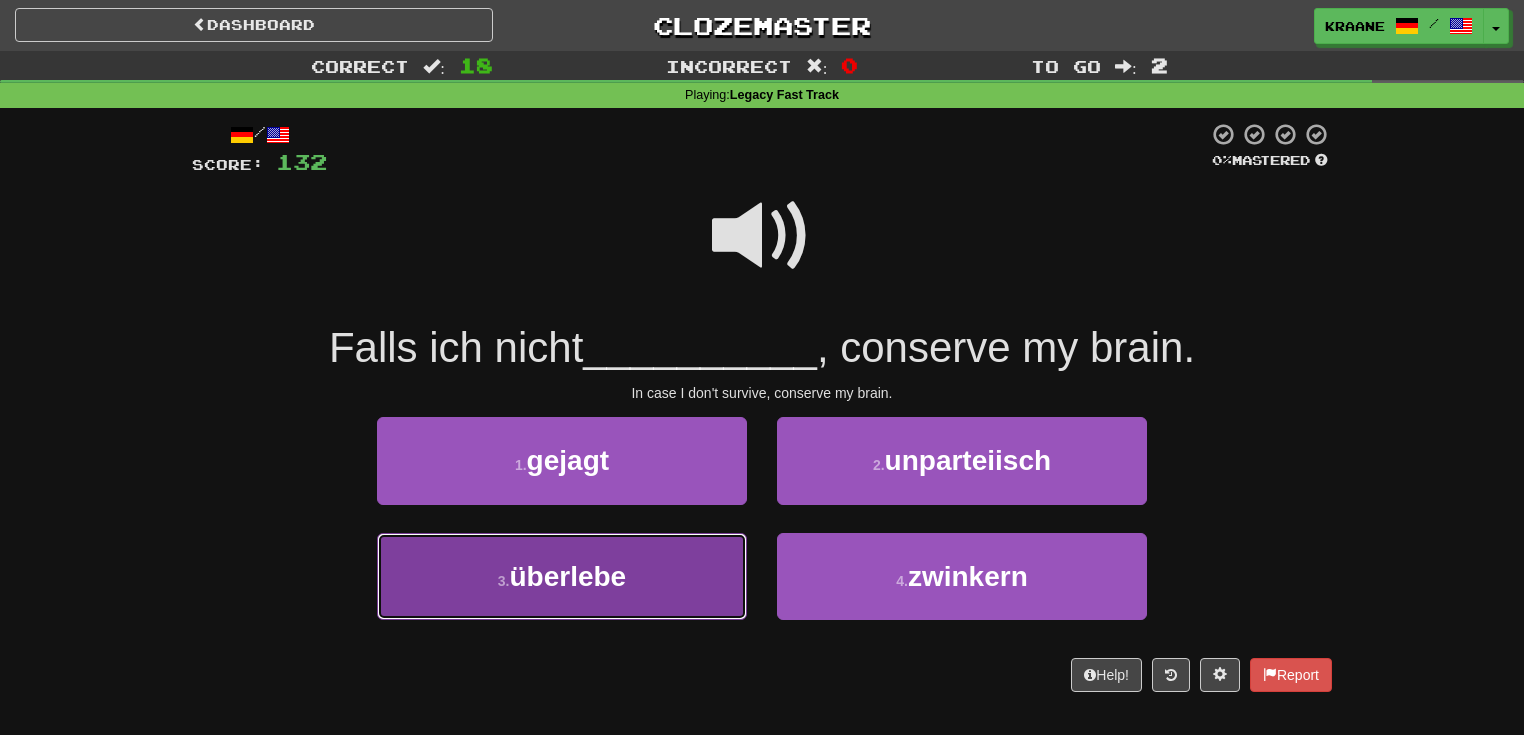 click on "überlebe" at bounding box center (567, 576) 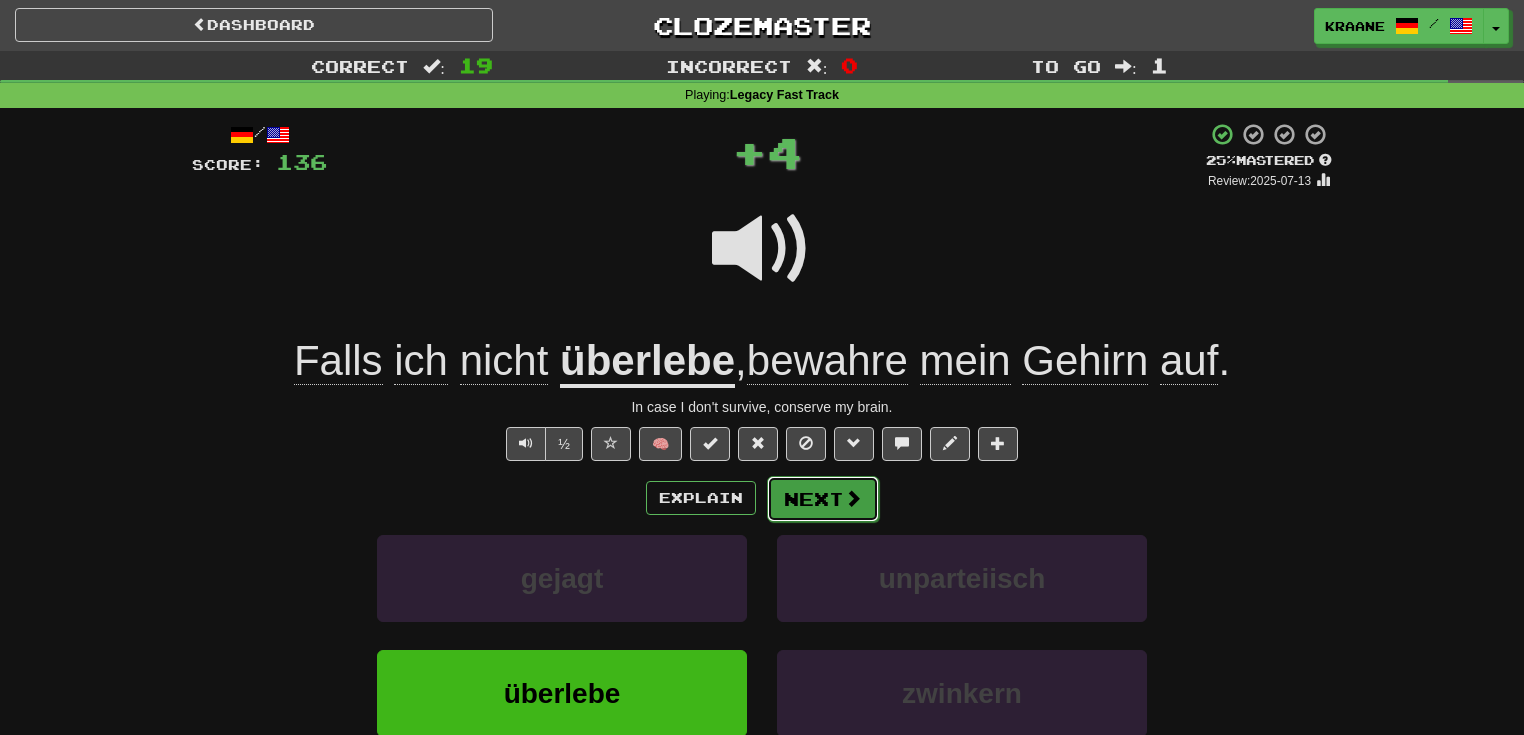 click on "Next" at bounding box center [823, 499] 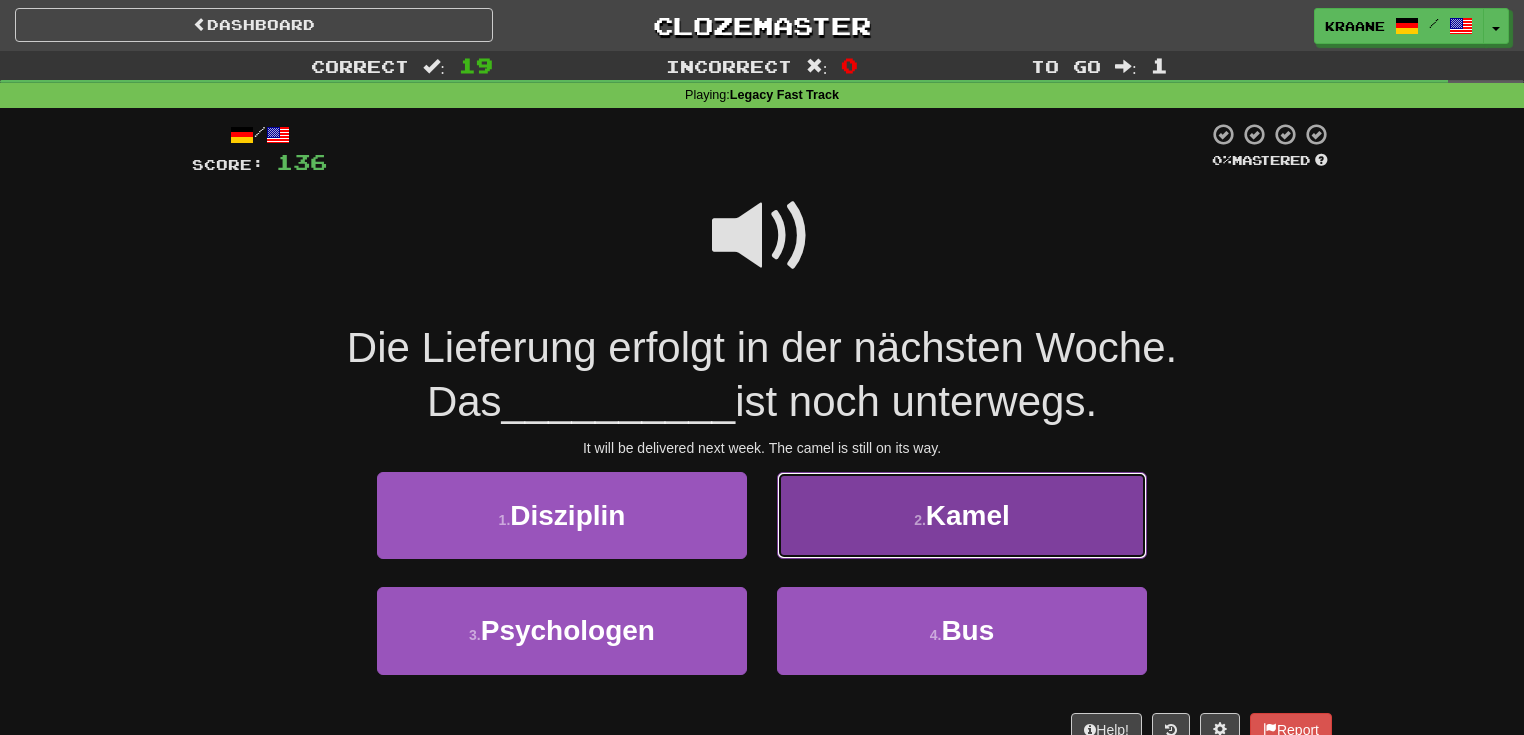 click on "2 .  Kamel" at bounding box center (962, 515) 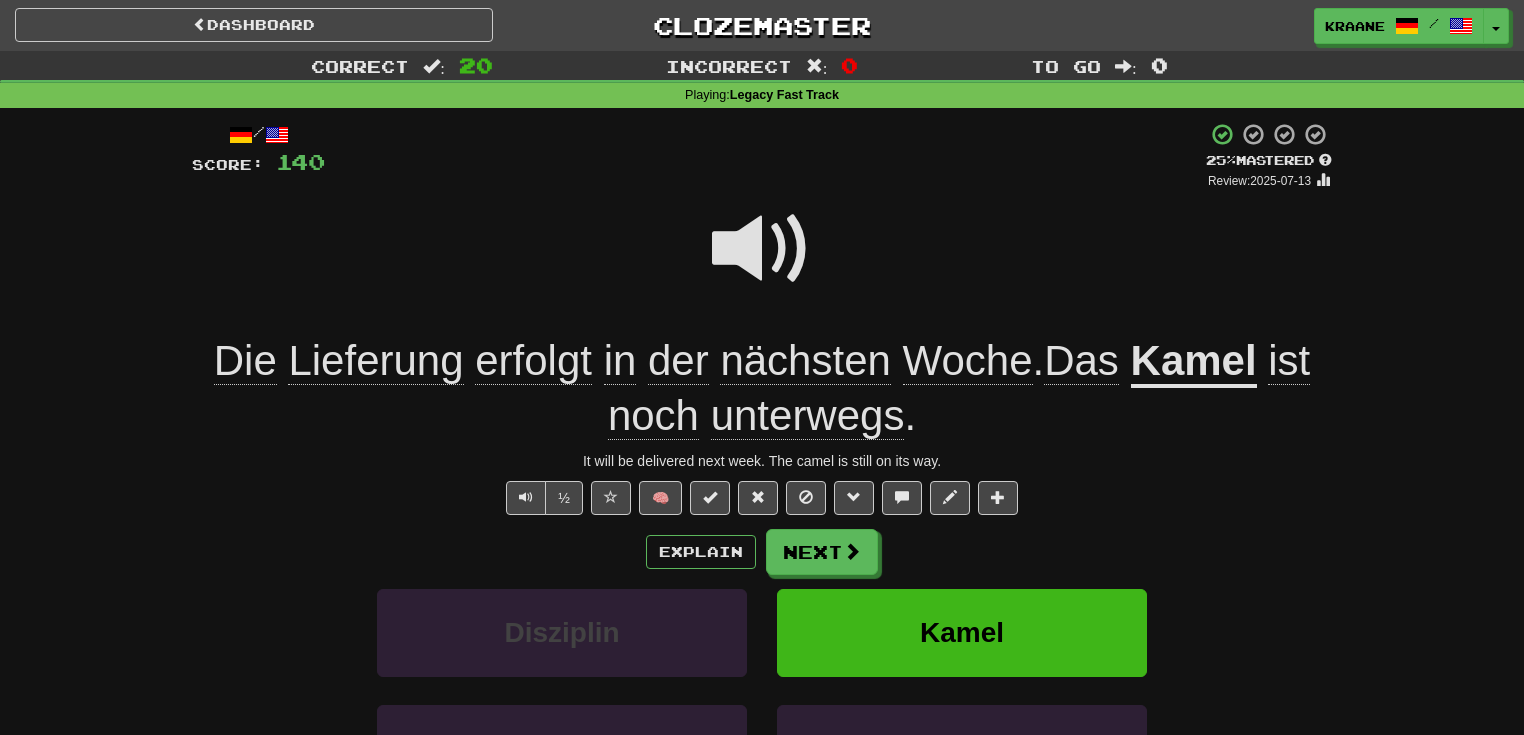 click on "Disziplin Kamel" at bounding box center [762, 646] 